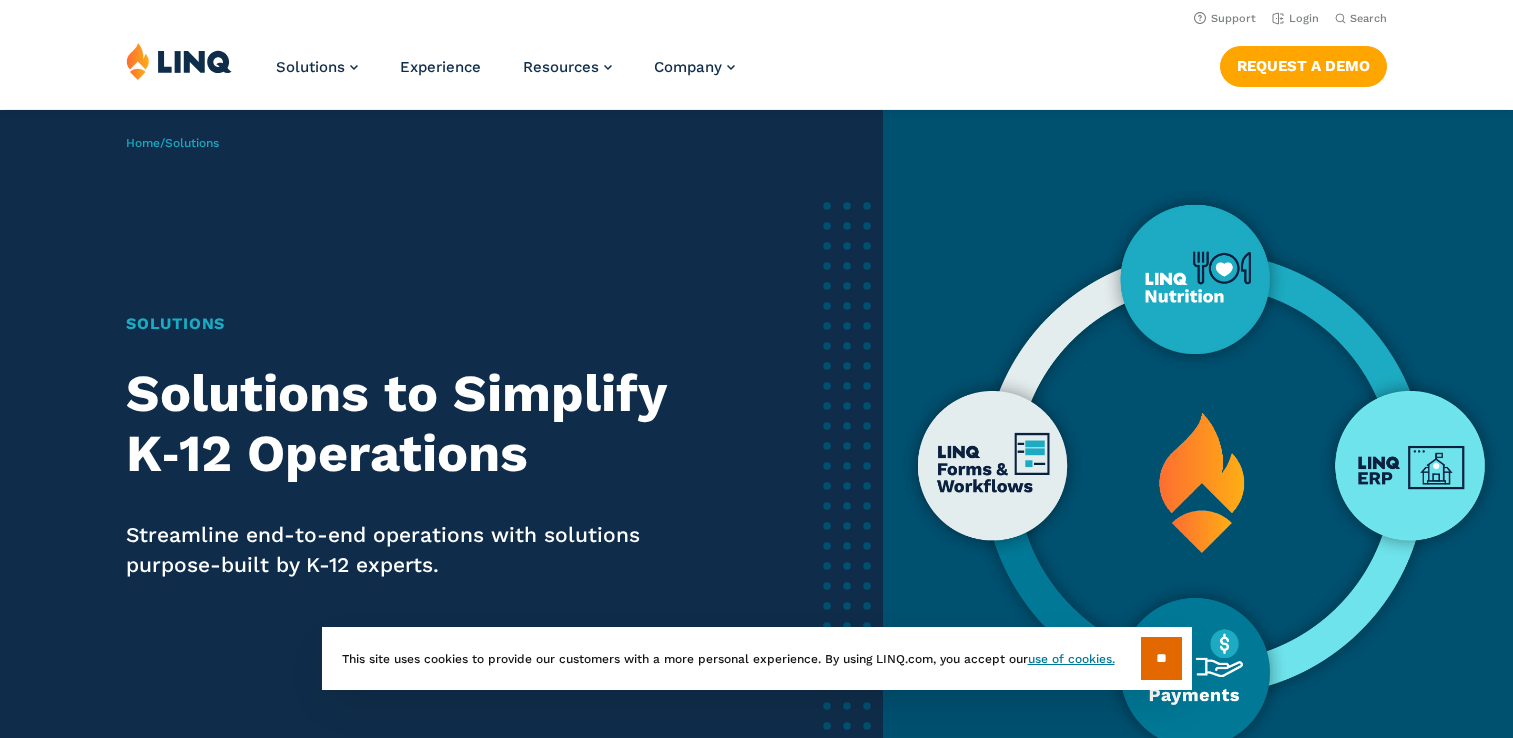 scroll, scrollTop: 0, scrollLeft: 0, axis: both 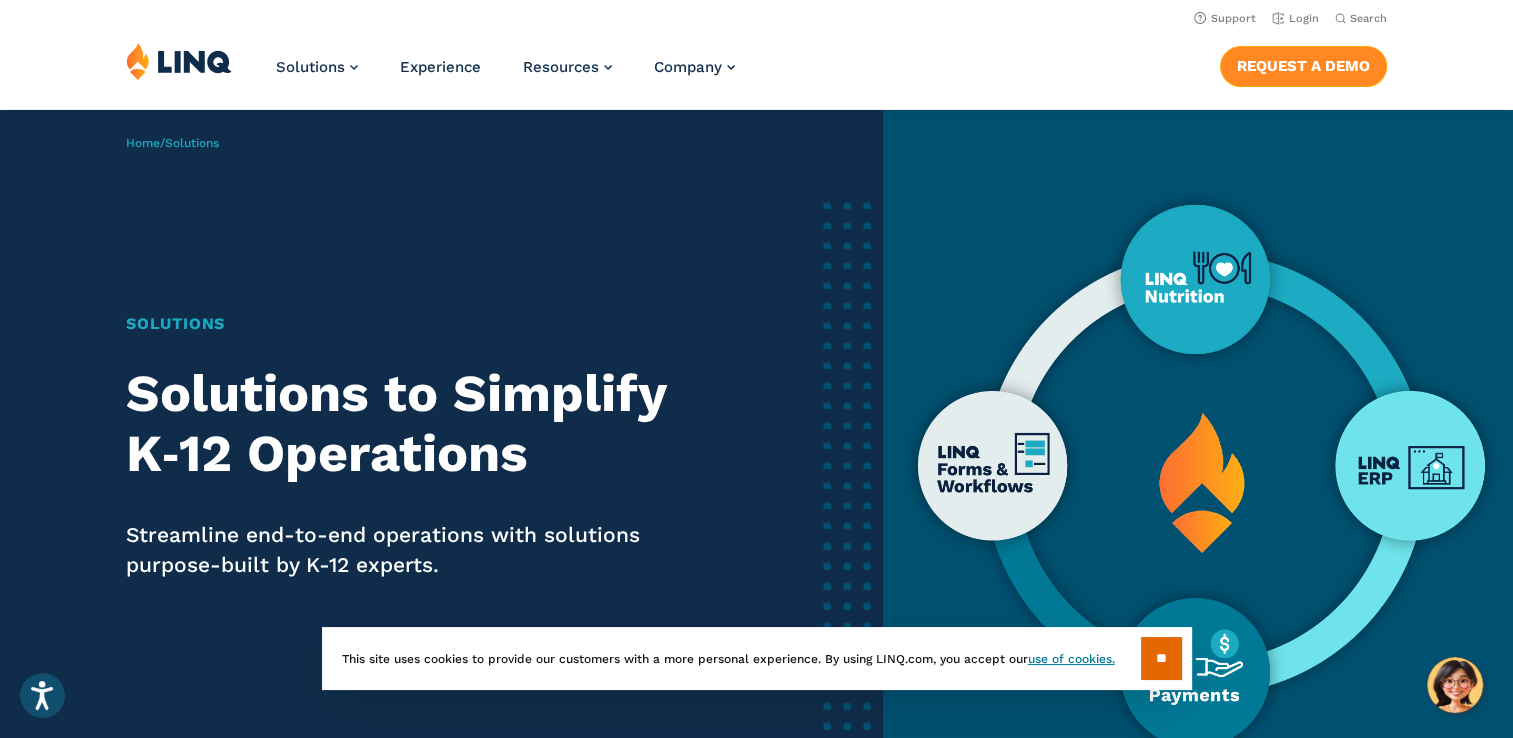 click on "Request a Demo" at bounding box center (1303, 66) 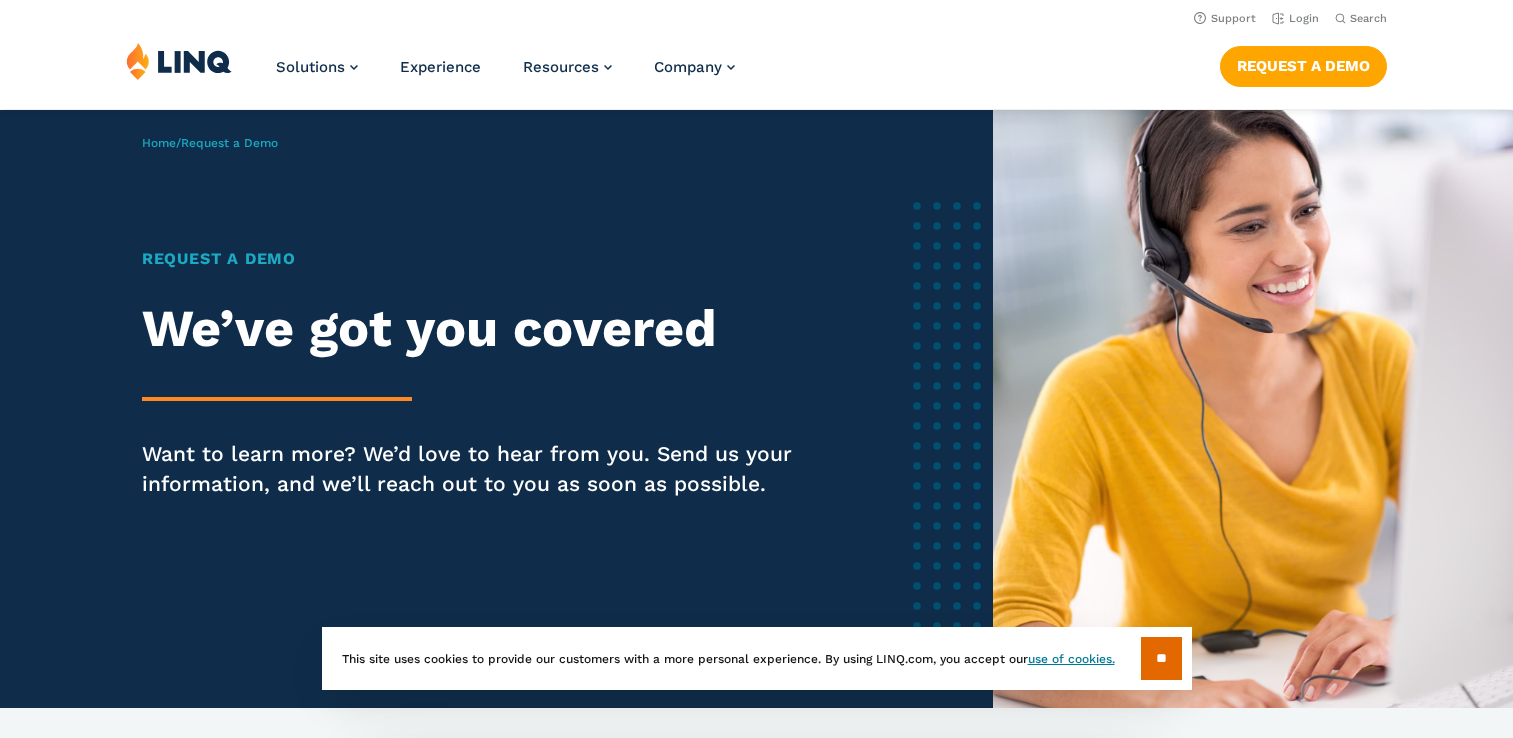 scroll, scrollTop: 0, scrollLeft: 0, axis: both 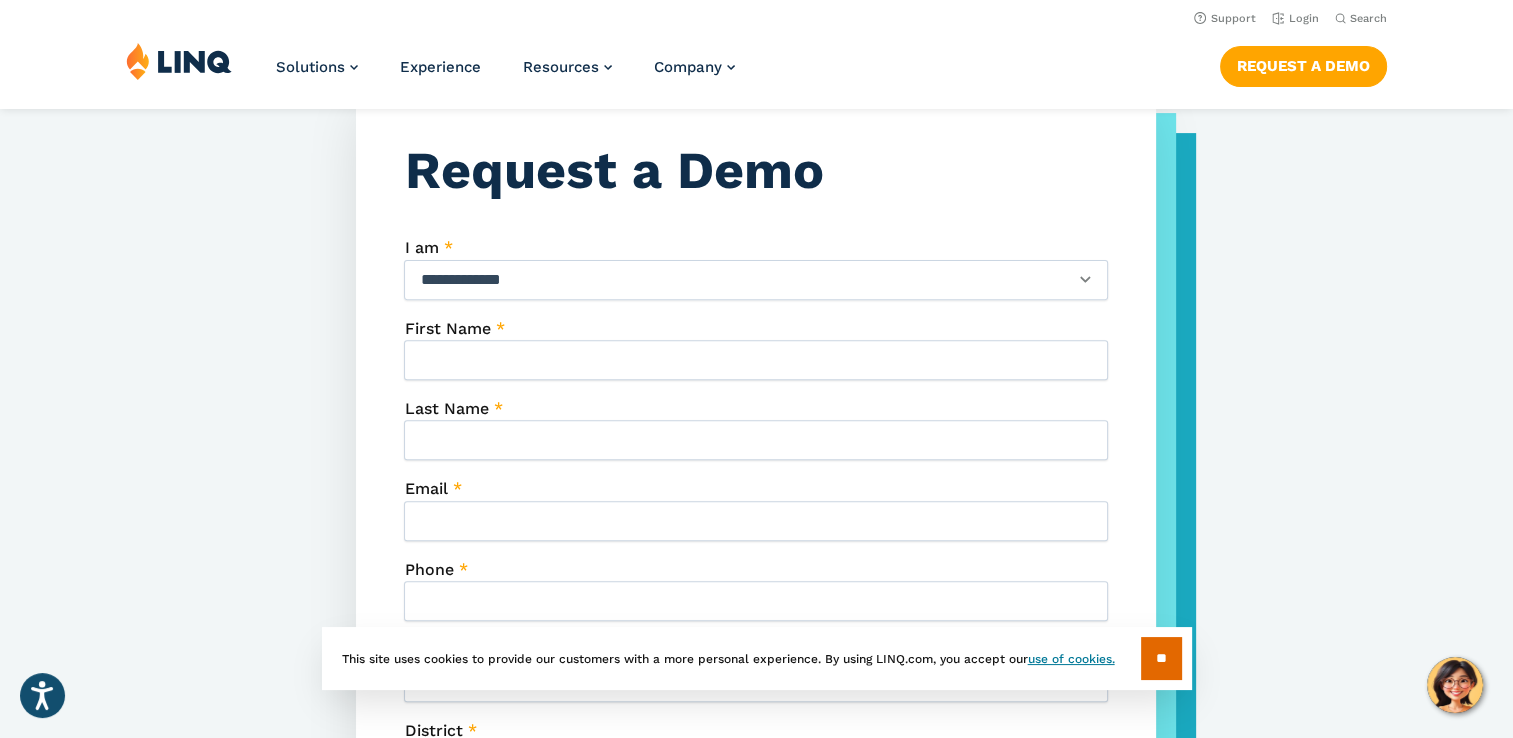 click on "**********" at bounding box center (756, 280) 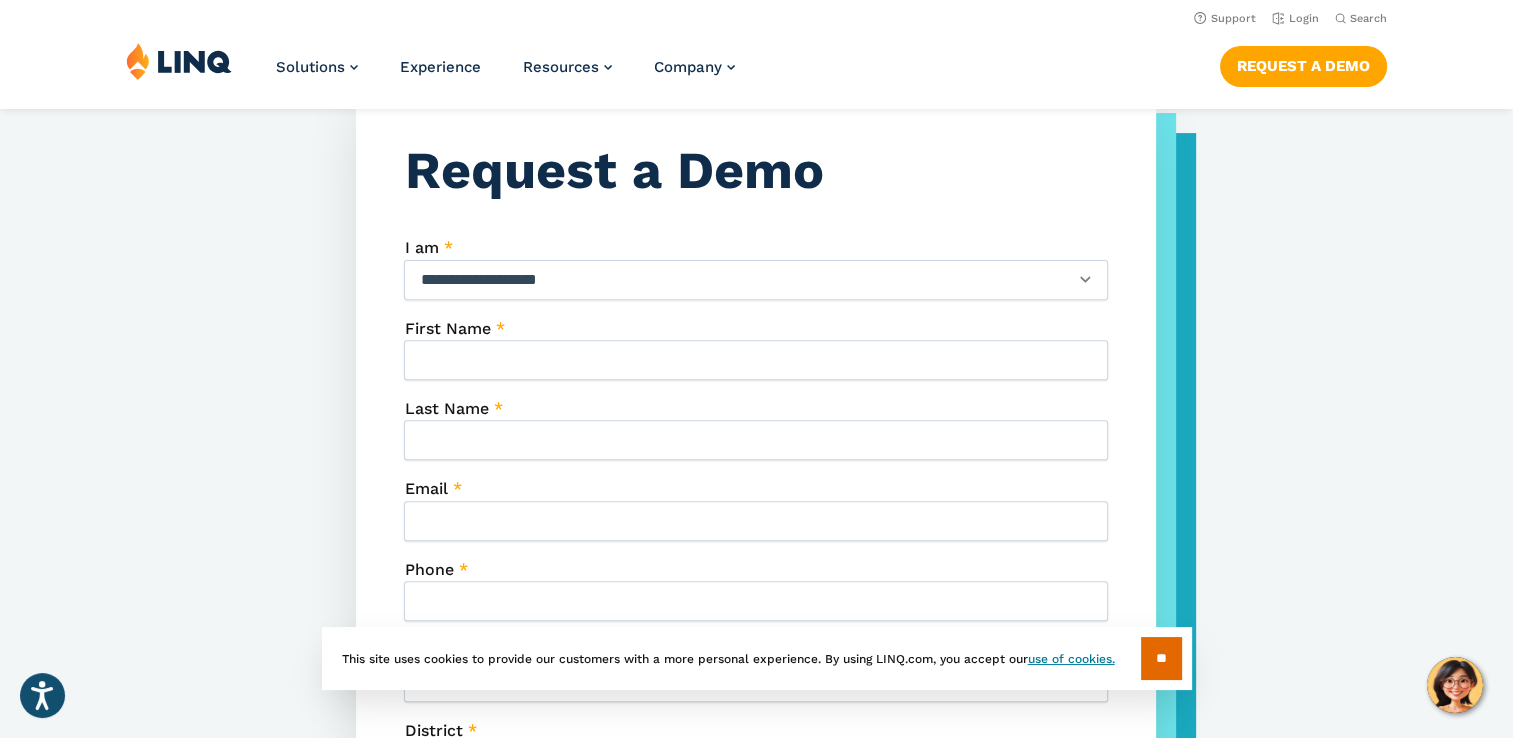 click on "**********" at bounding box center [756, 280] 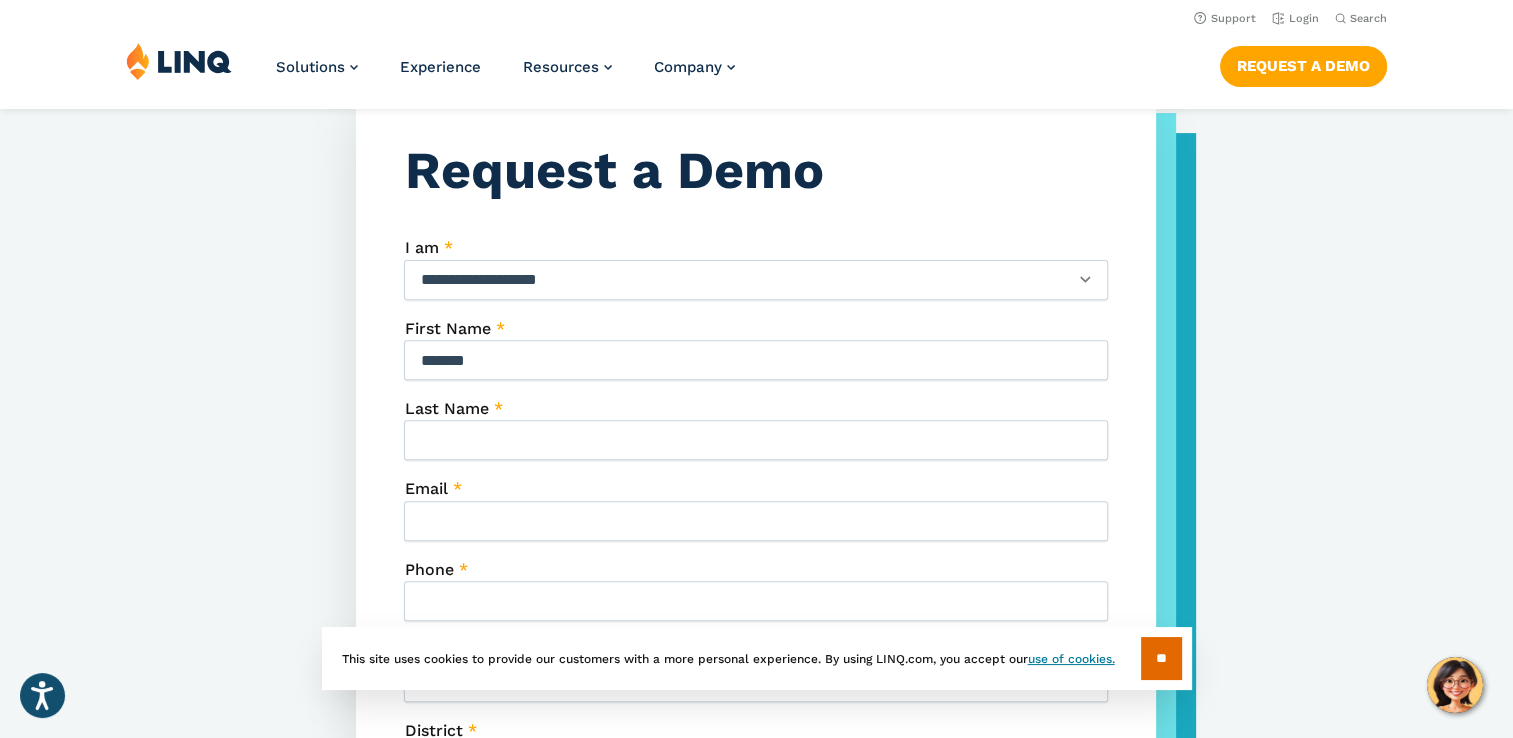 type on "*******" 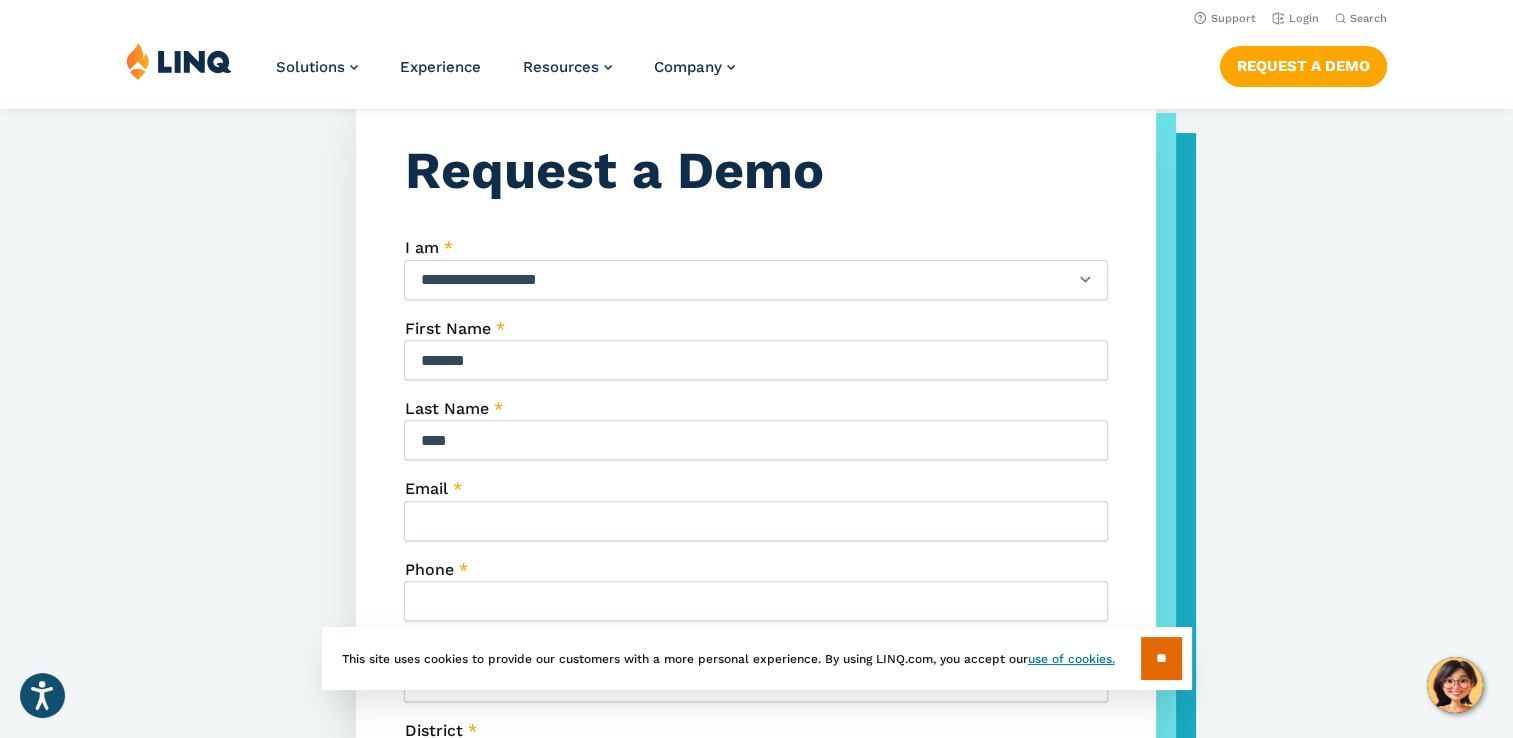 type on "**********" 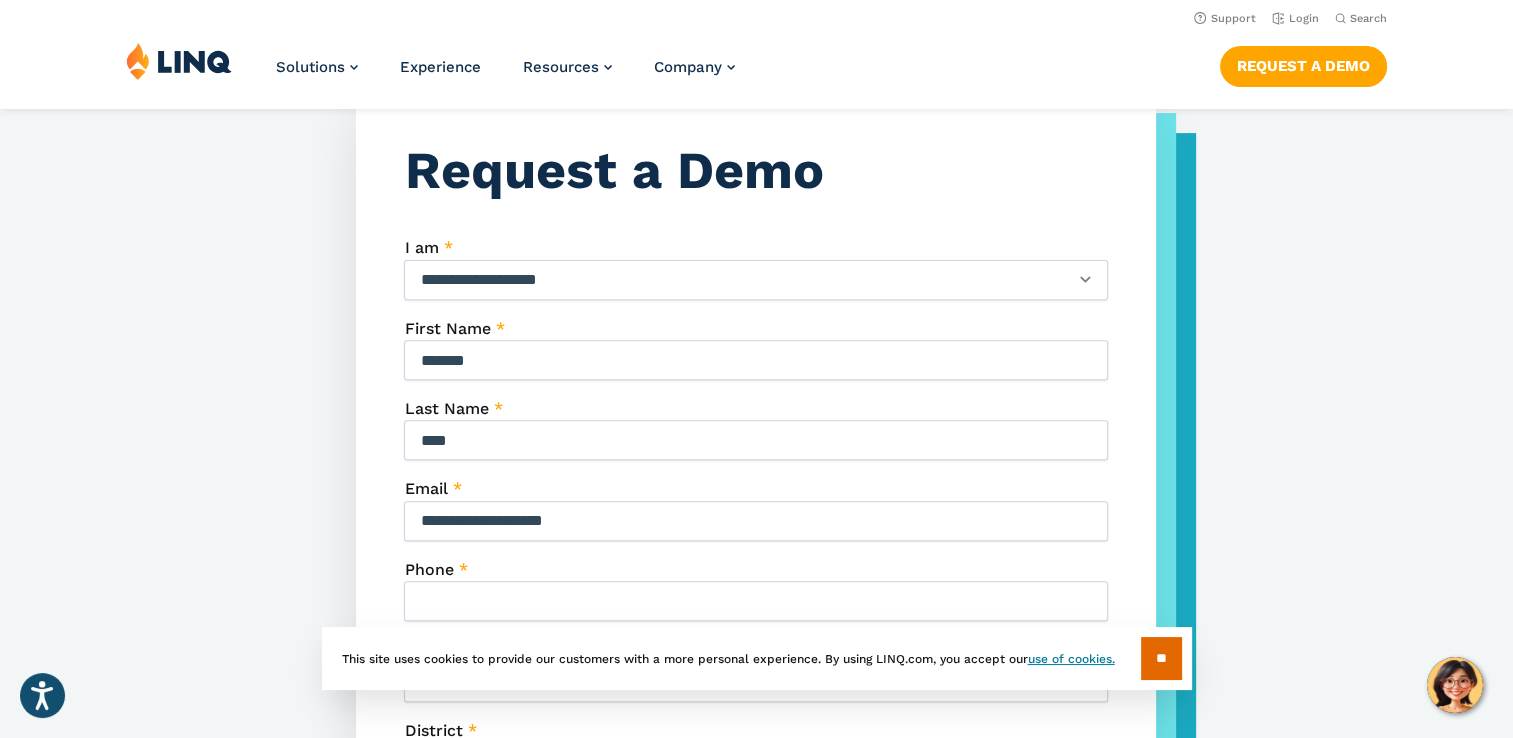 type on "**********" 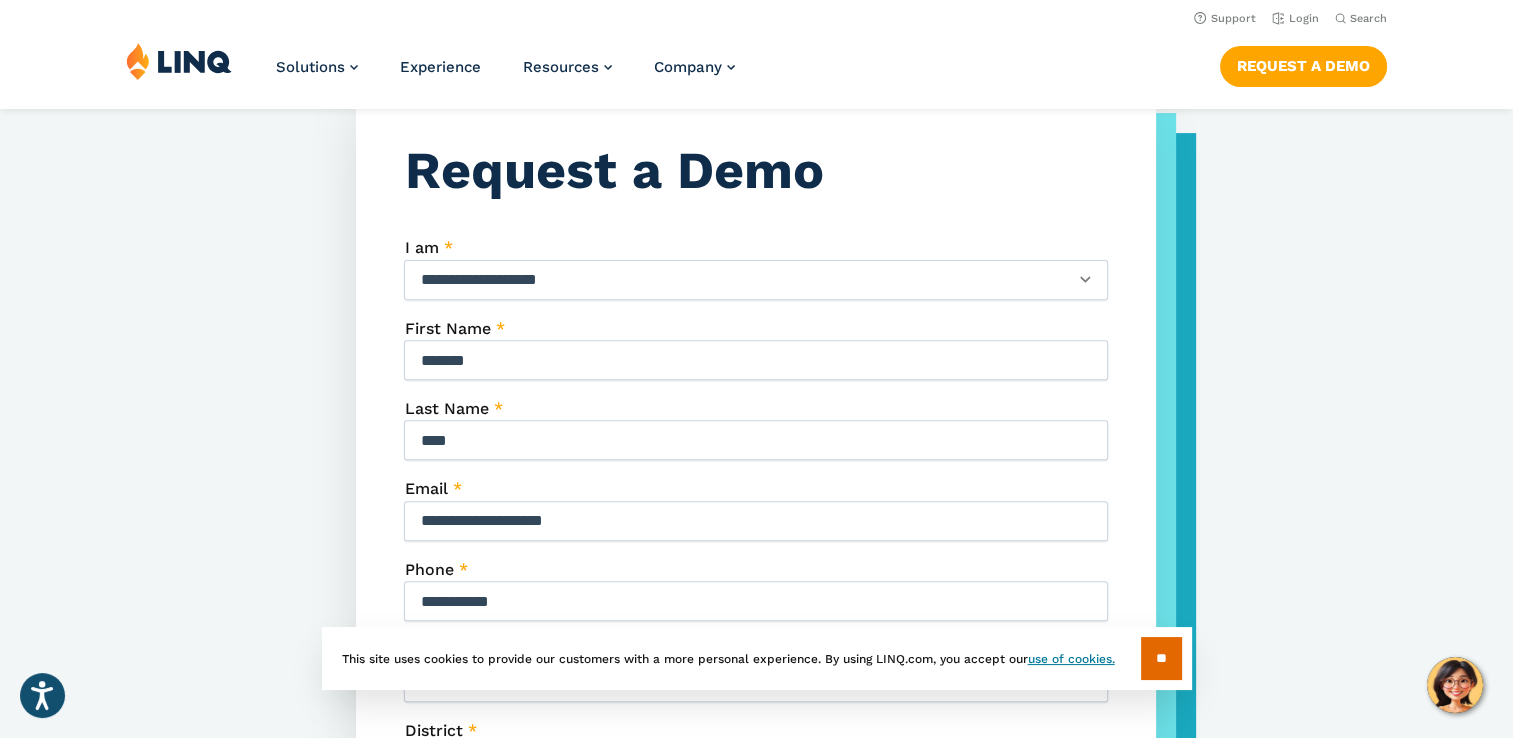 type on "****" 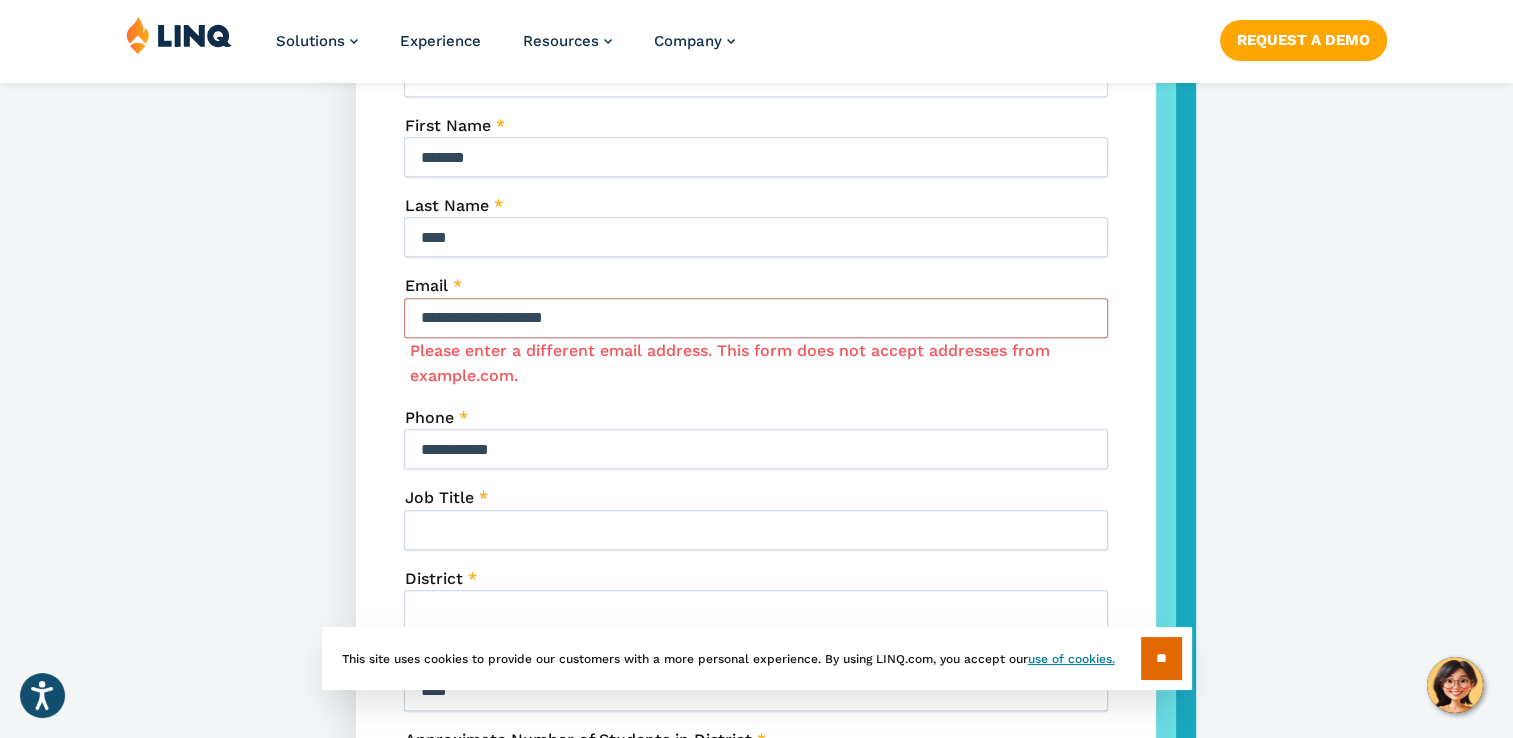 scroll, scrollTop: 846, scrollLeft: 0, axis: vertical 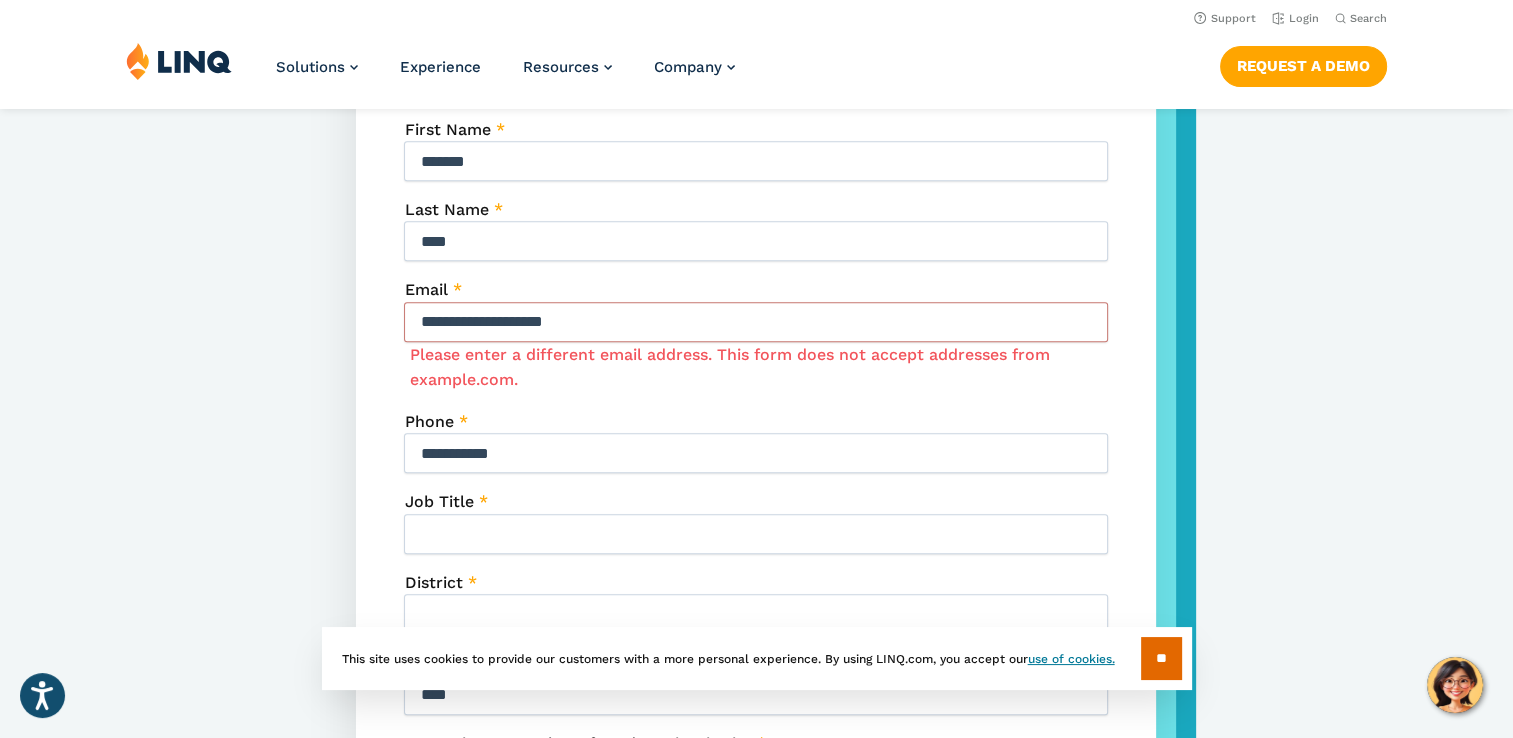 click on "**********" at bounding box center [756, 322] 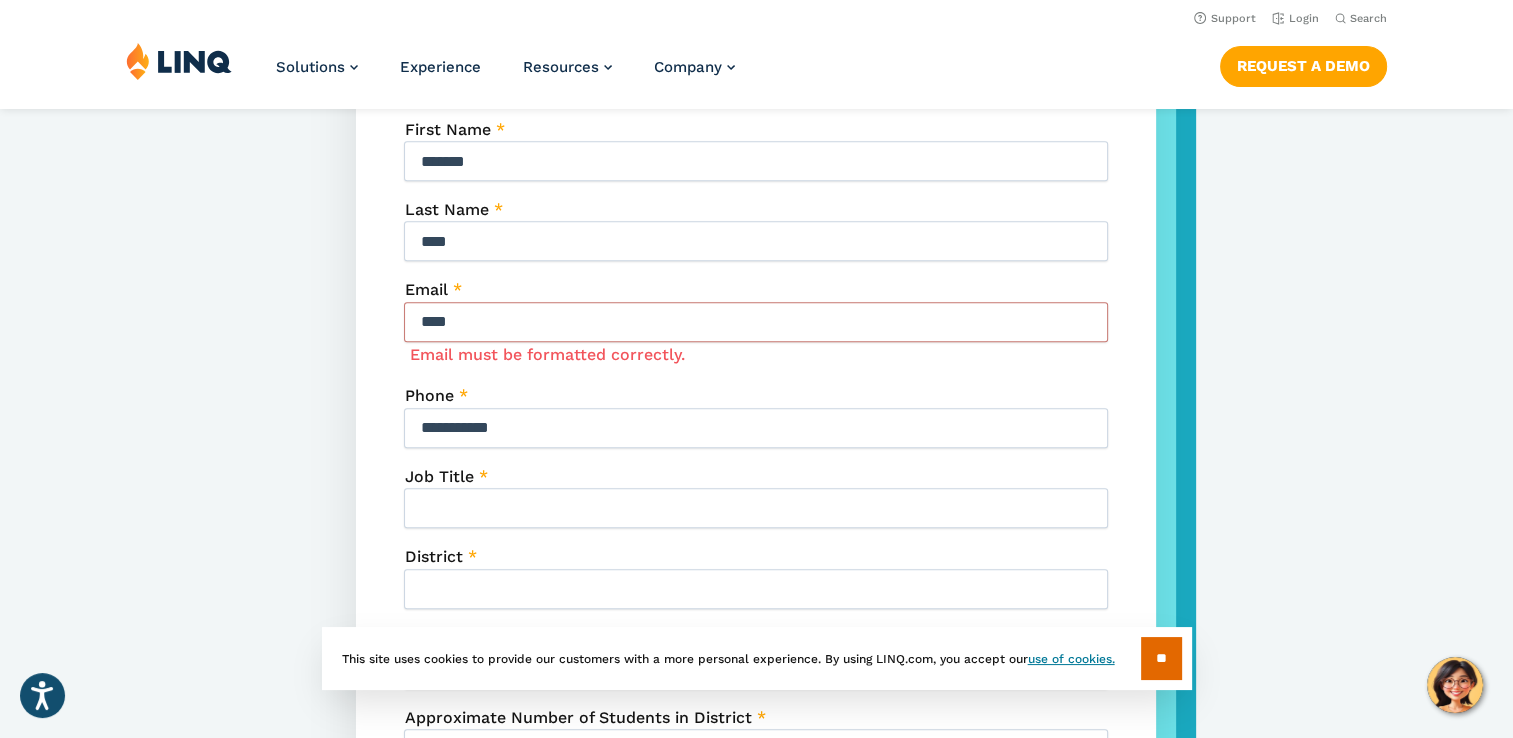 type on "**********" 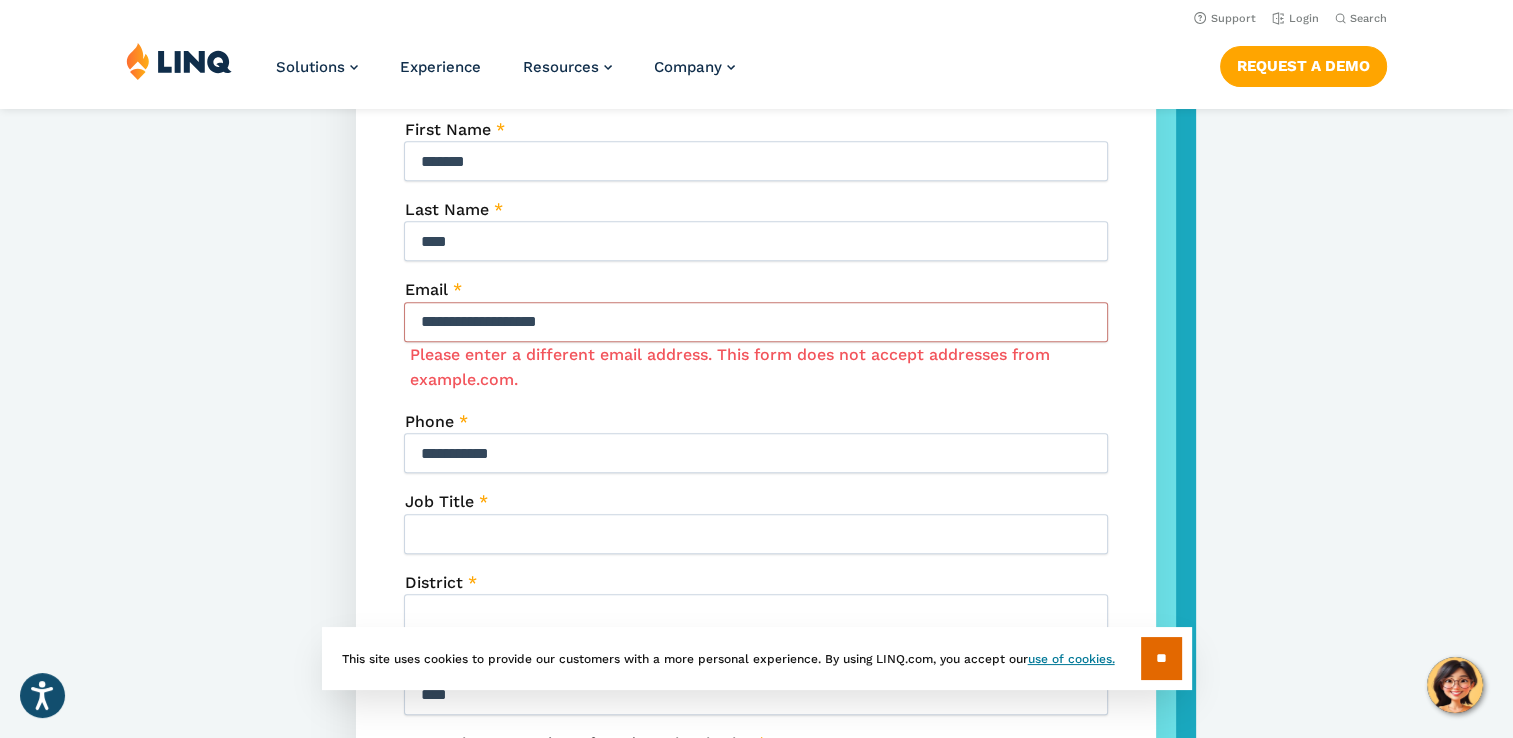 click on "Job Title *" at bounding box center (756, 534) 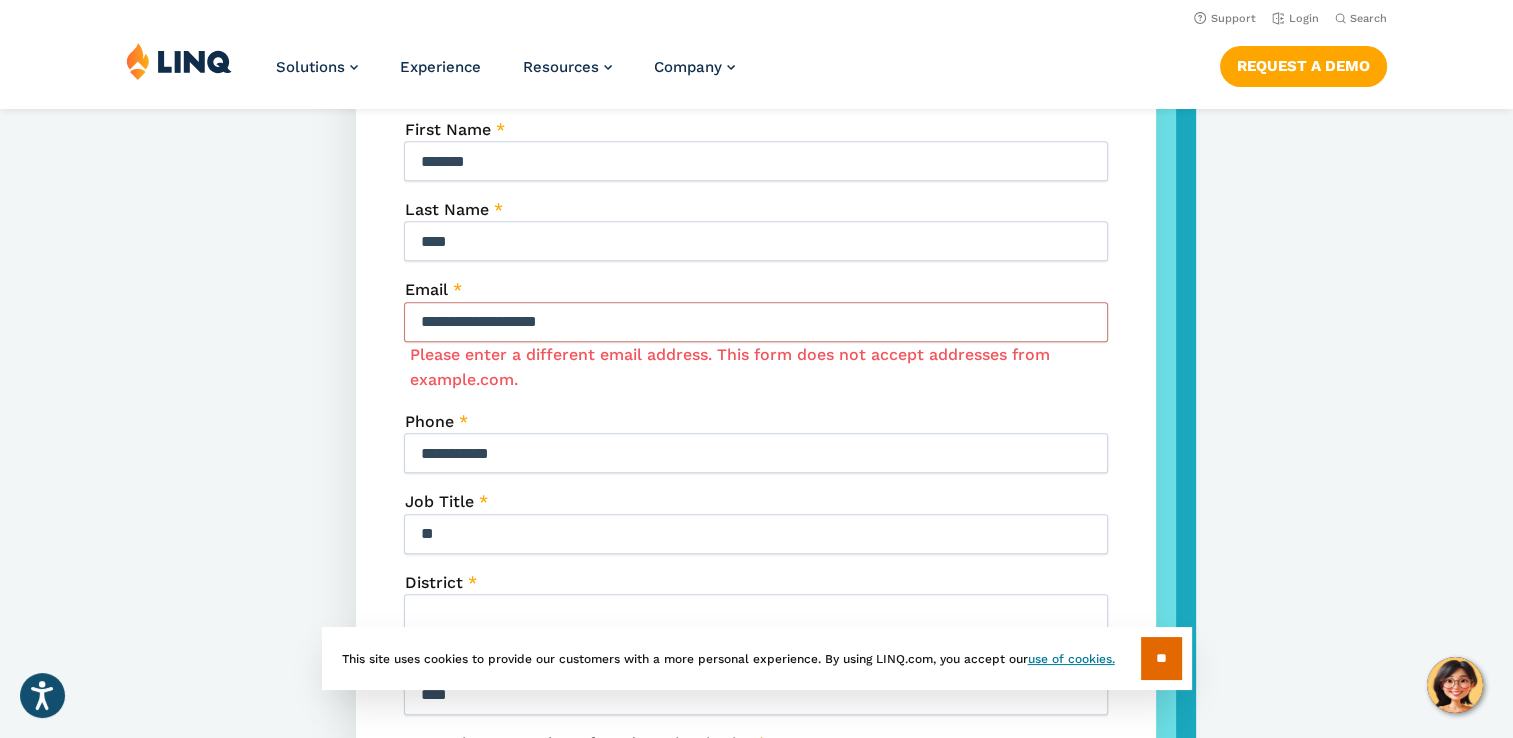 type on "**" 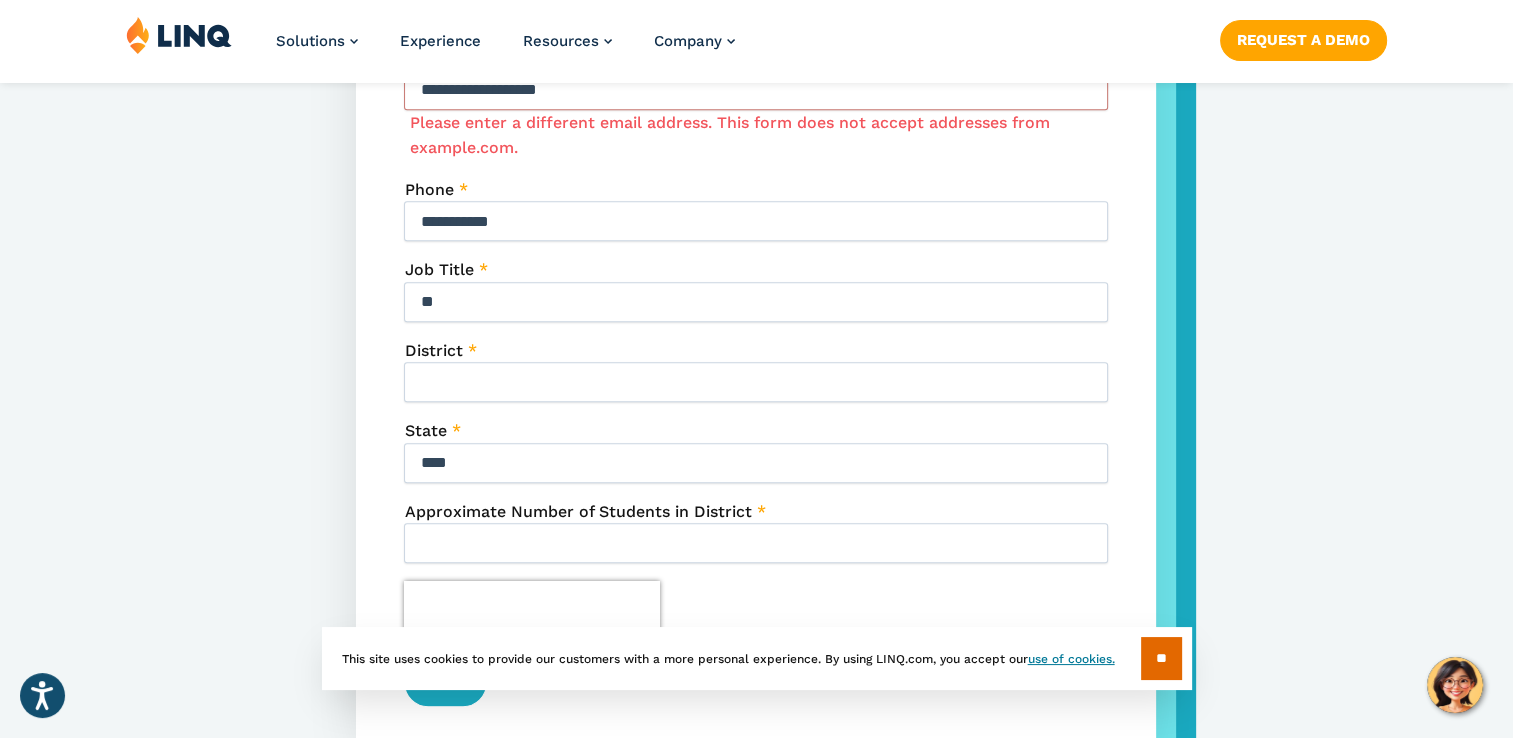 scroll, scrollTop: 1088, scrollLeft: 0, axis: vertical 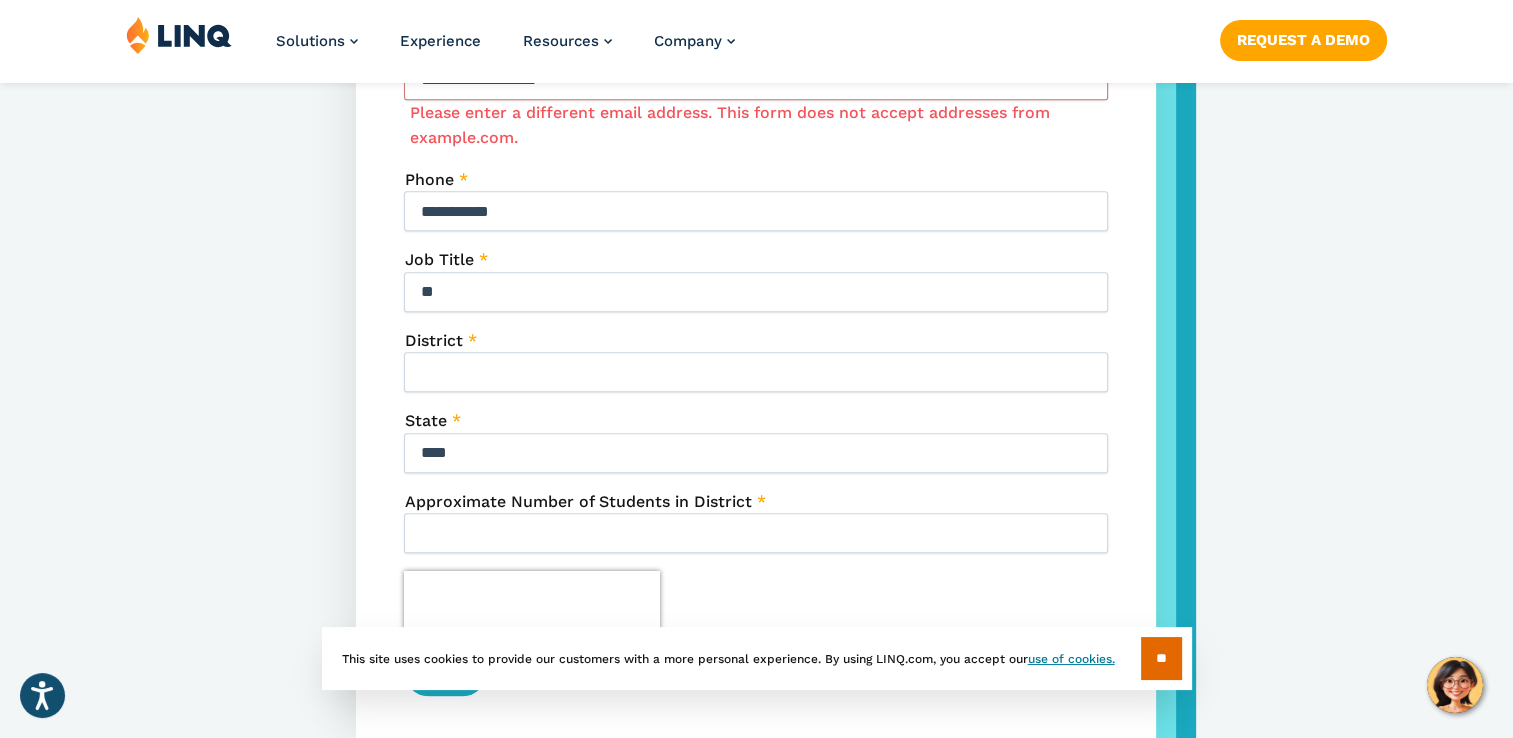 click on "District *" at bounding box center (756, 372) 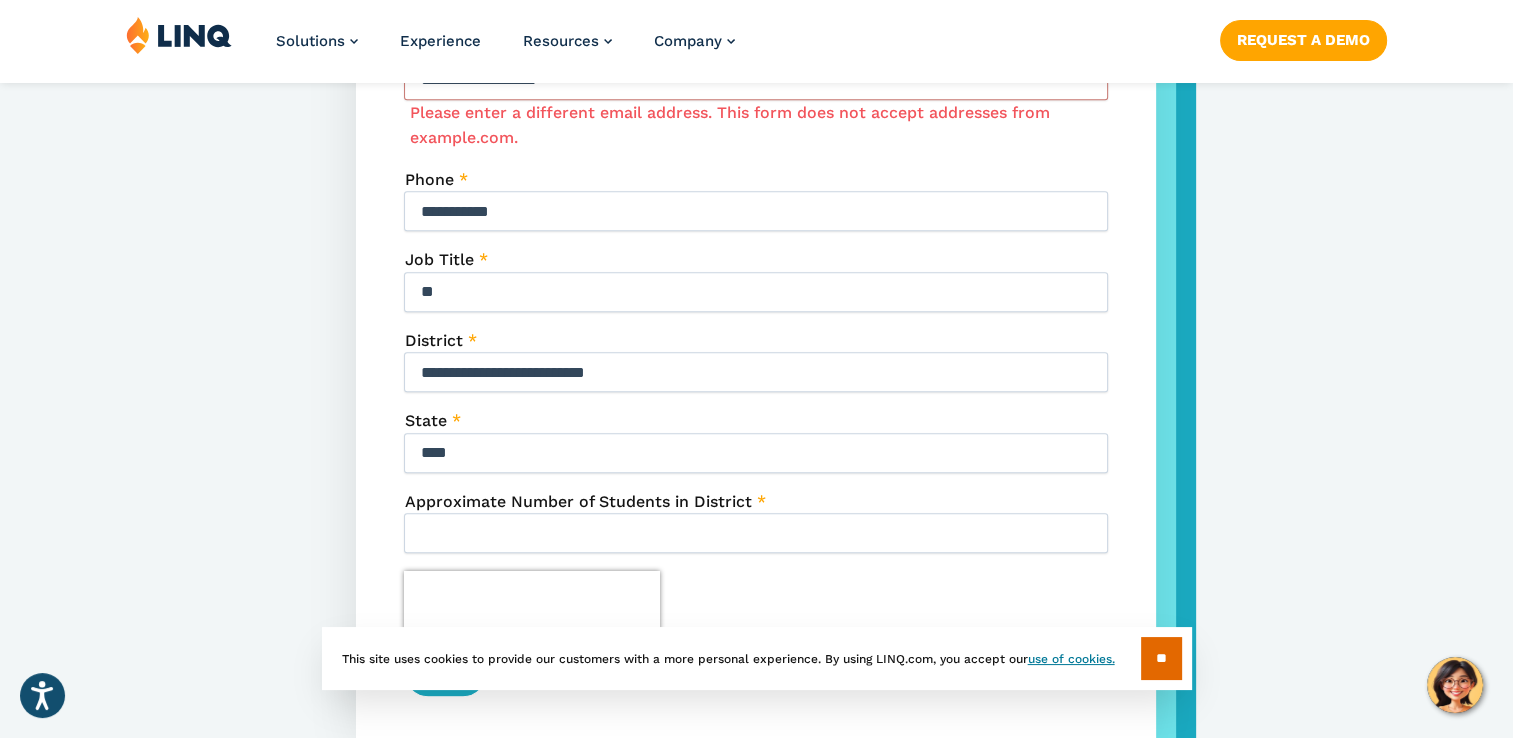 type on "**********" 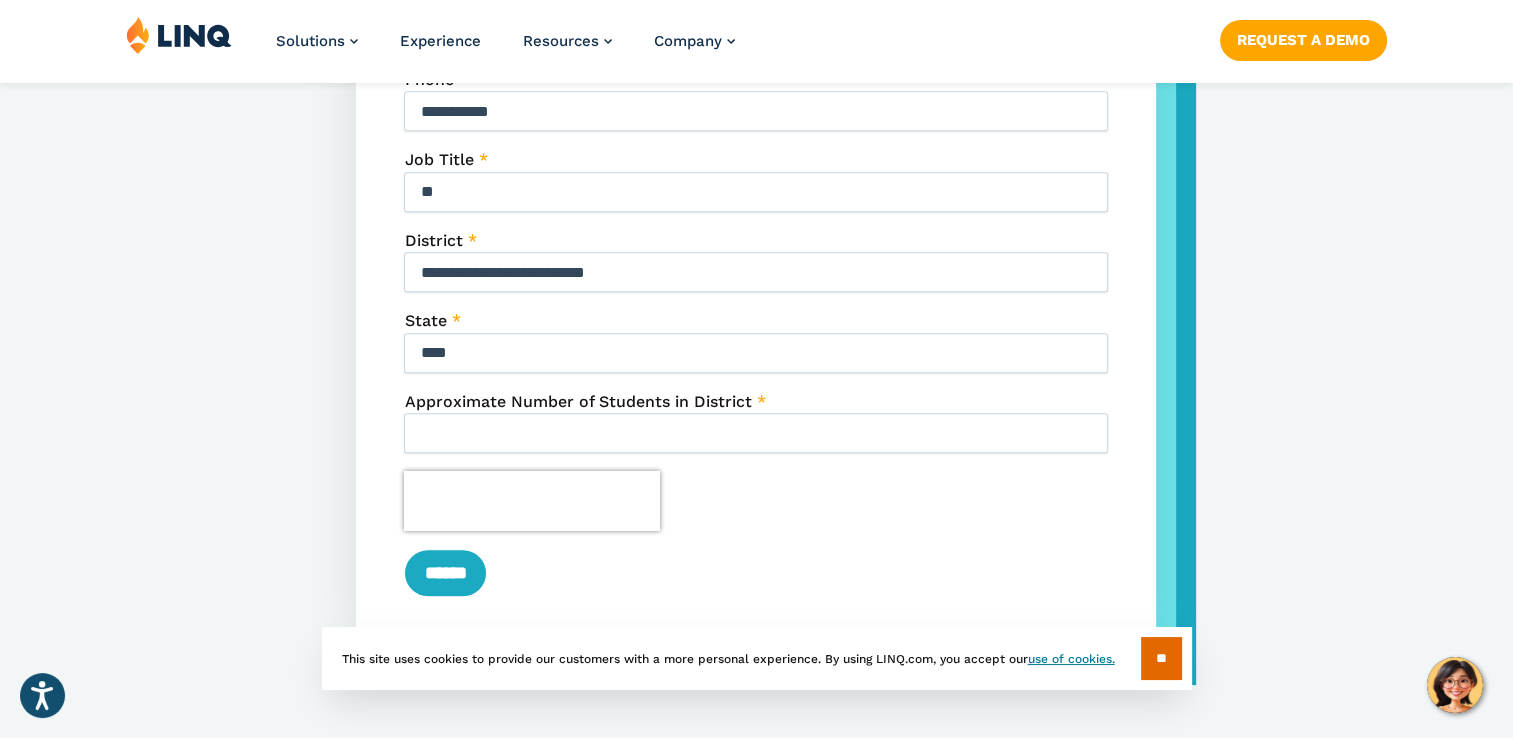 scroll, scrollTop: 1191, scrollLeft: 0, axis: vertical 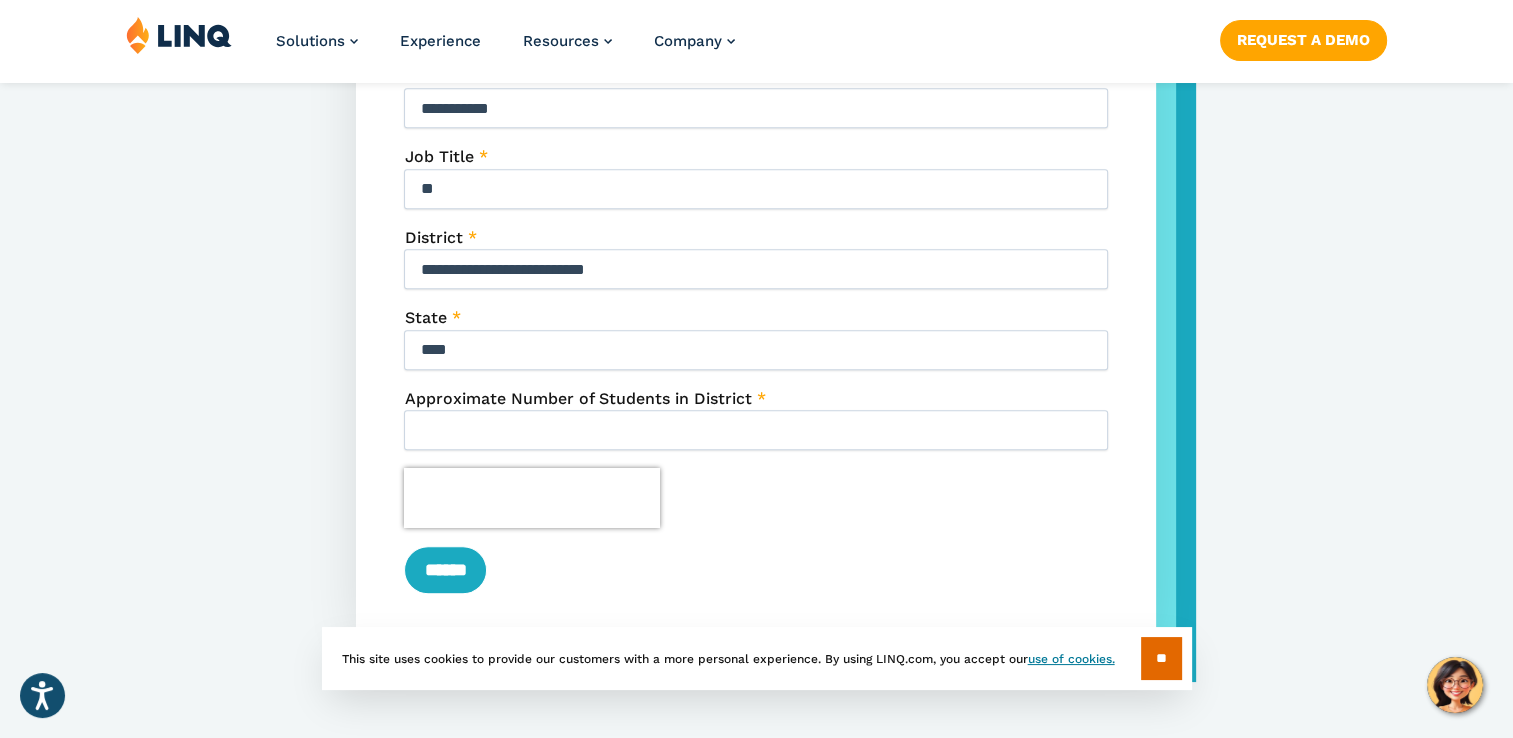 click on "**********" at bounding box center [756, 430] 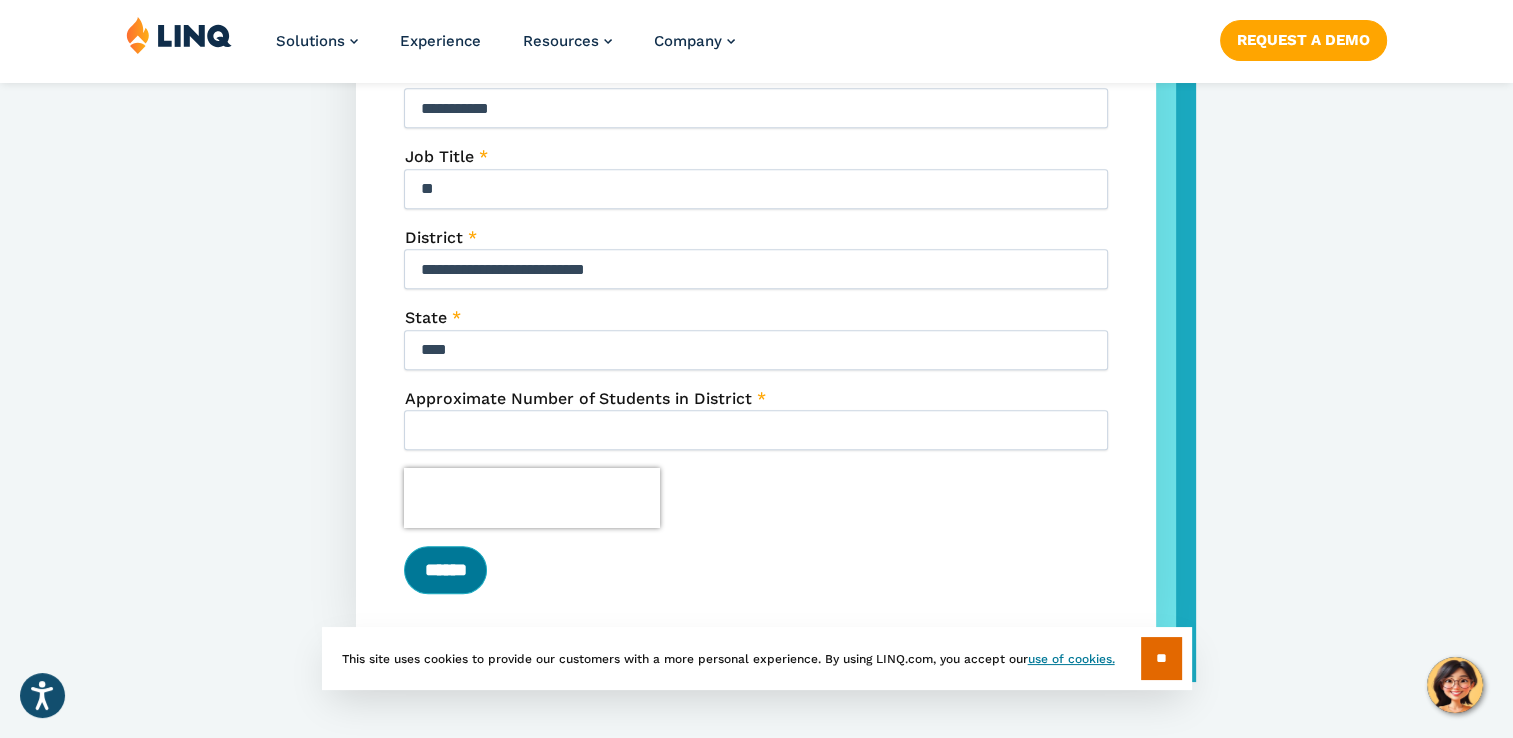 click on "******" at bounding box center [445, 570] 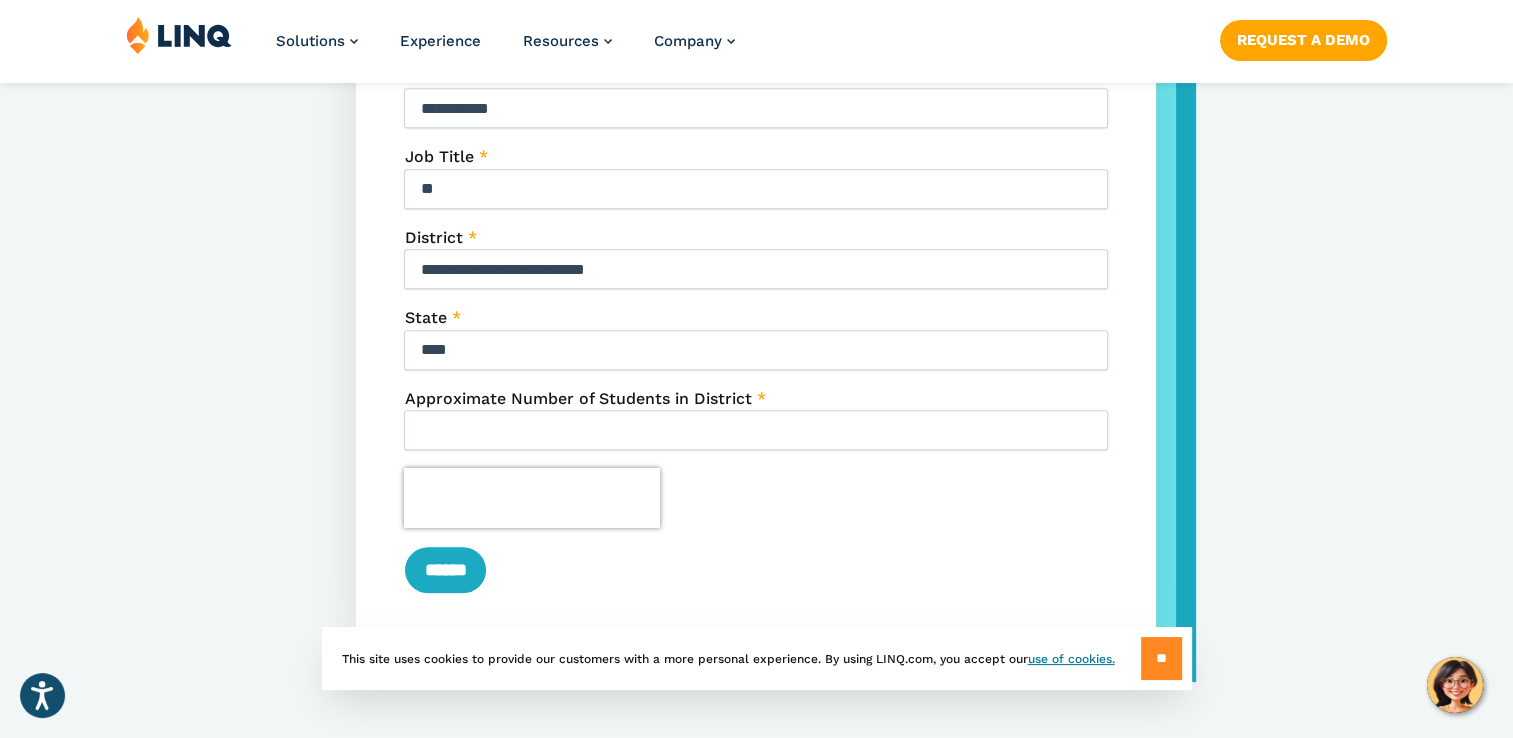 click on "**" at bounding box center [1161, 658] 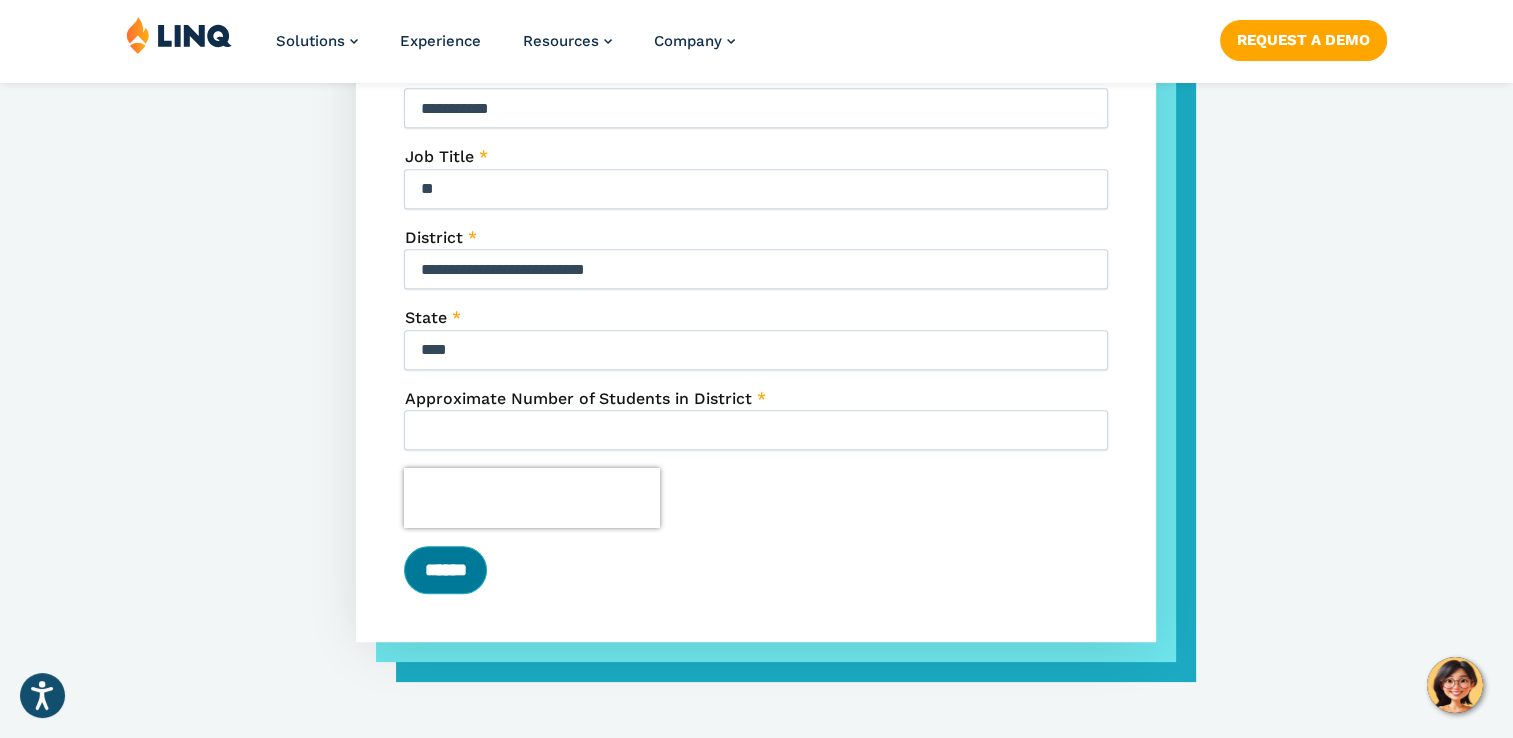 click on "******" at bounding box center [445, 570] 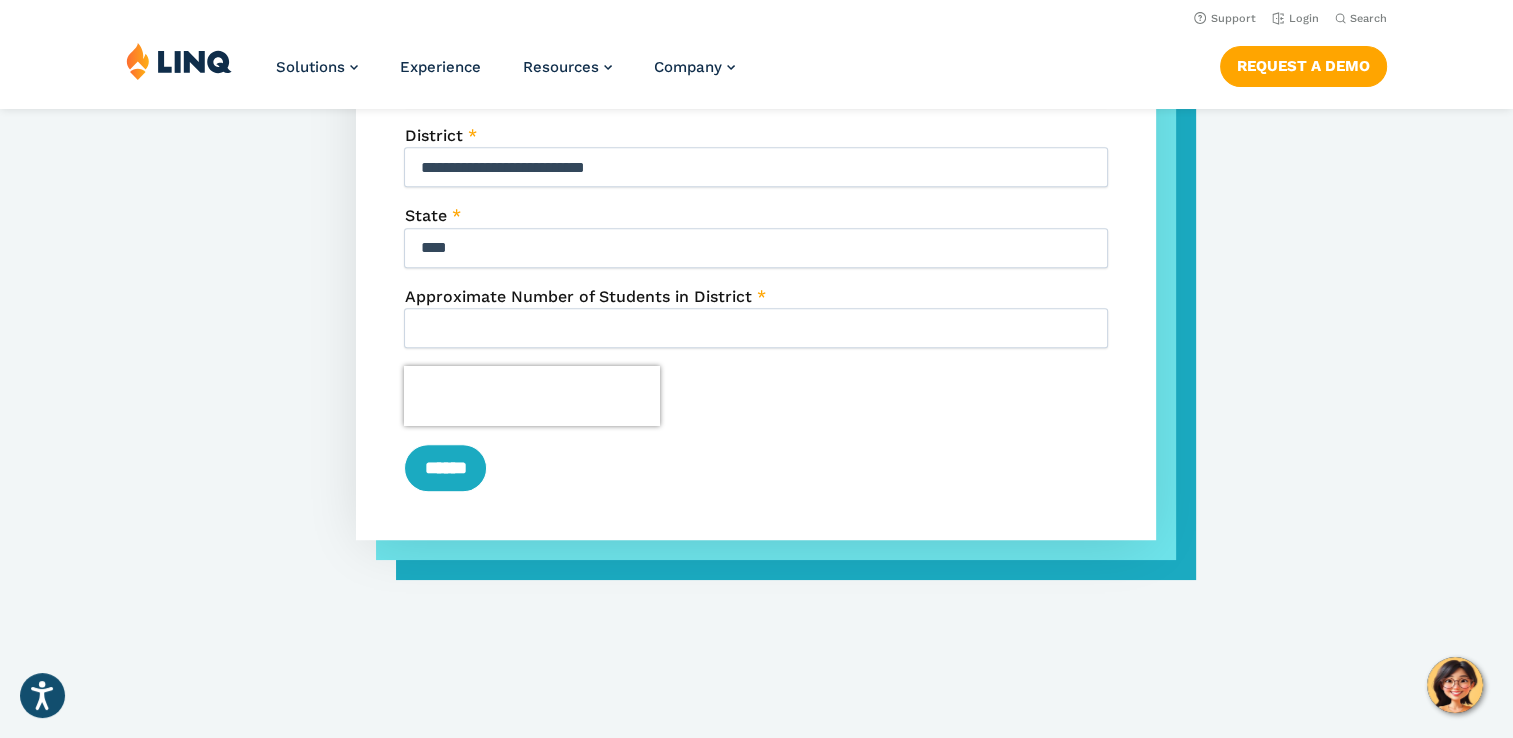 scroll, scrollTop: 1191, scrollLeft: 0, axis: vertical 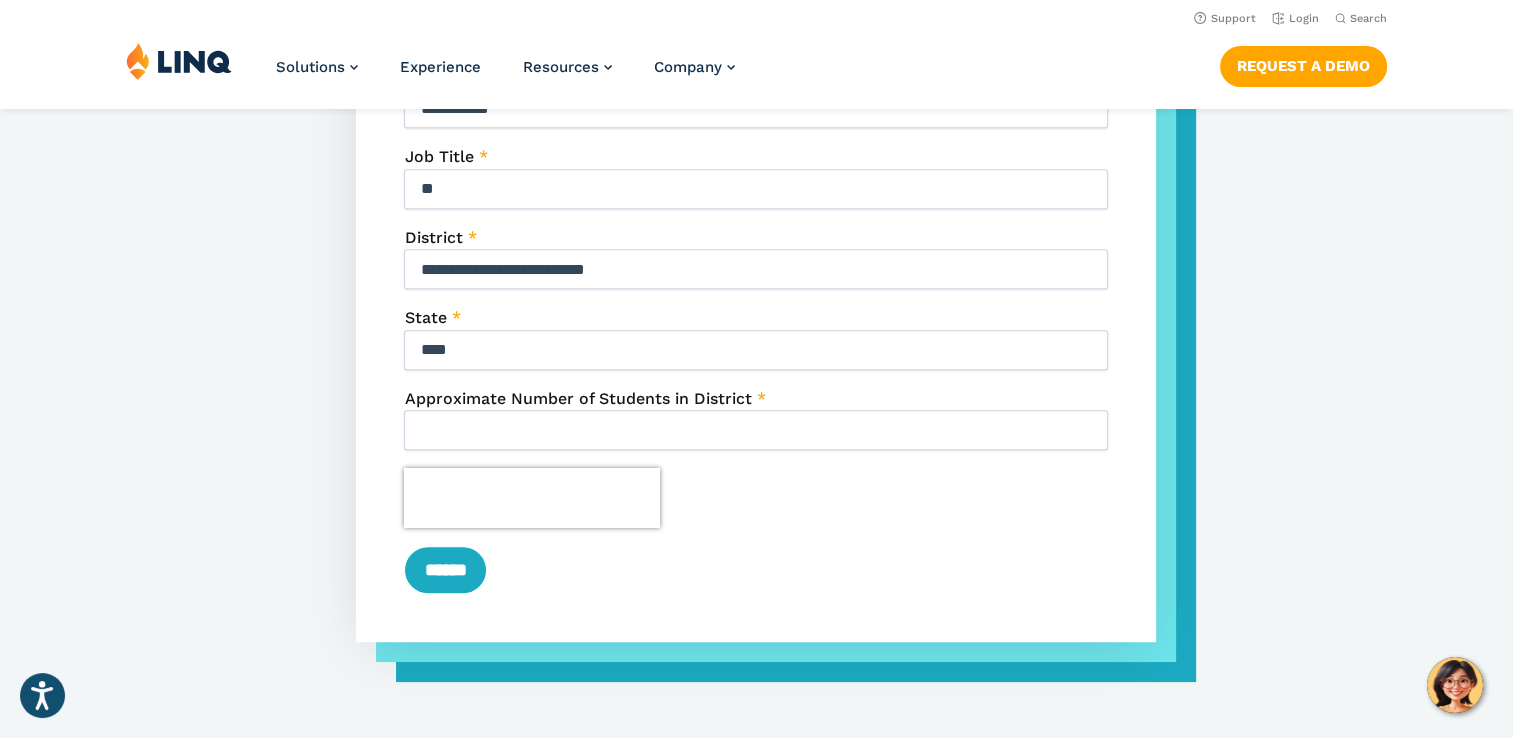 click on "***" at bounding box center (756, 430) 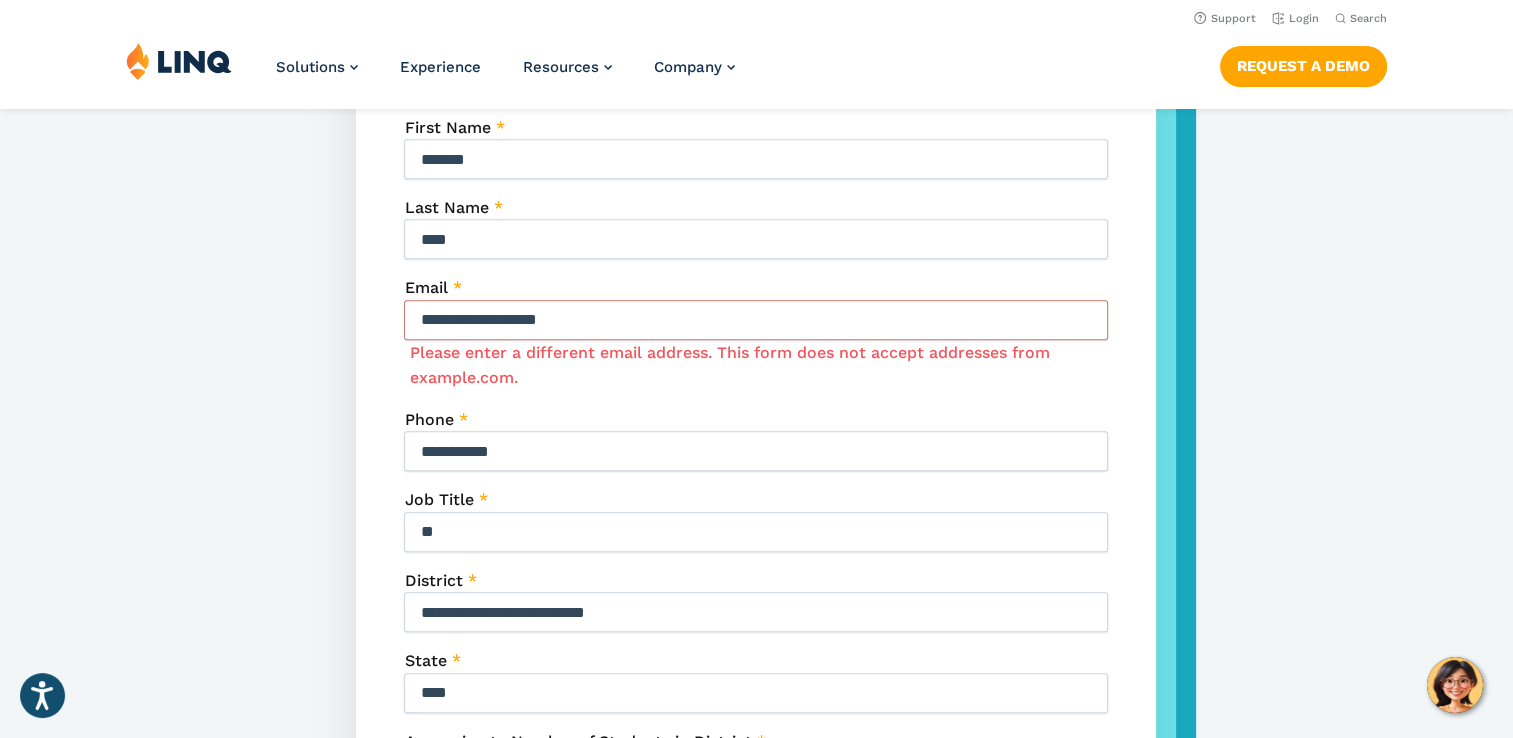 scroll, scrollTop: 841, scrollLeft: 0, axis: vertical 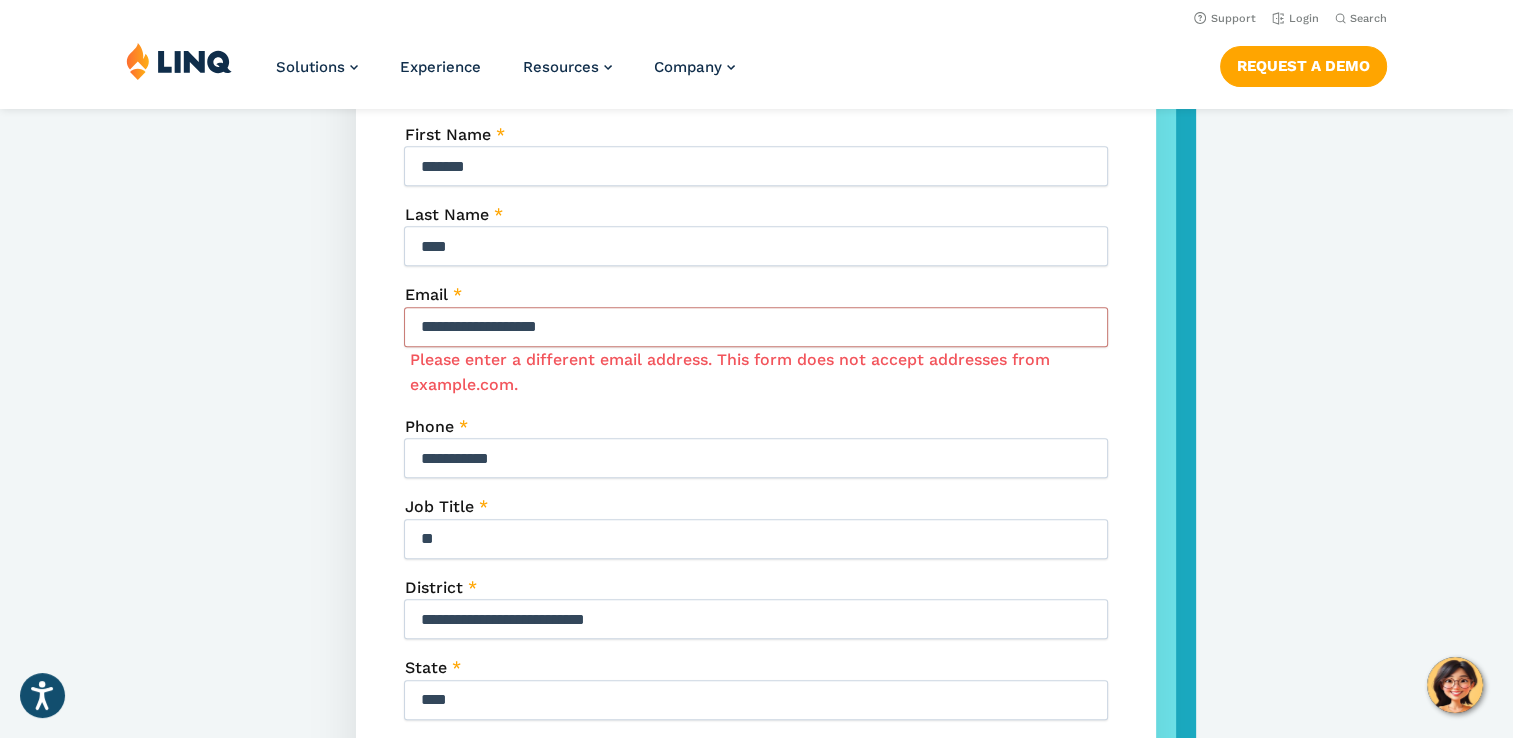 type 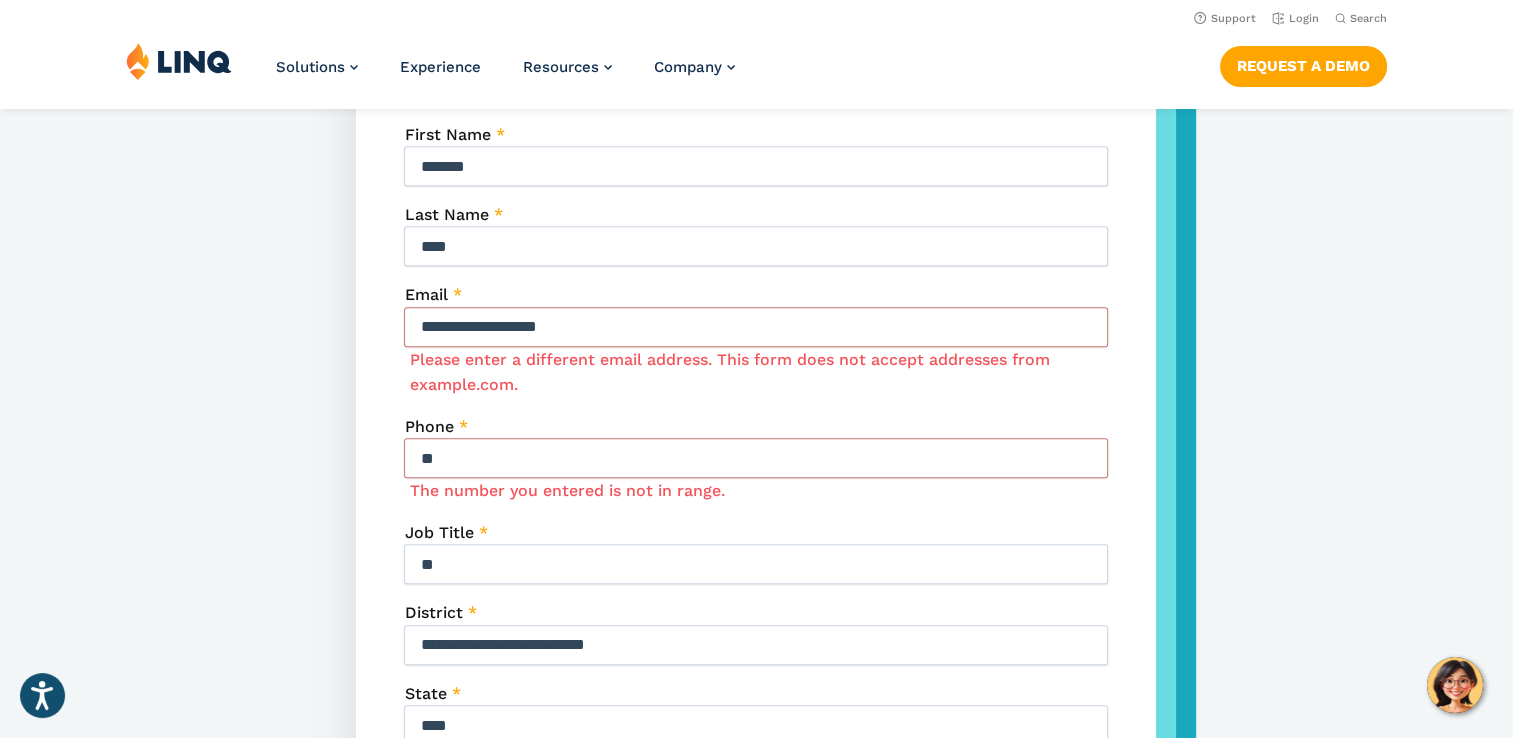type on "*" 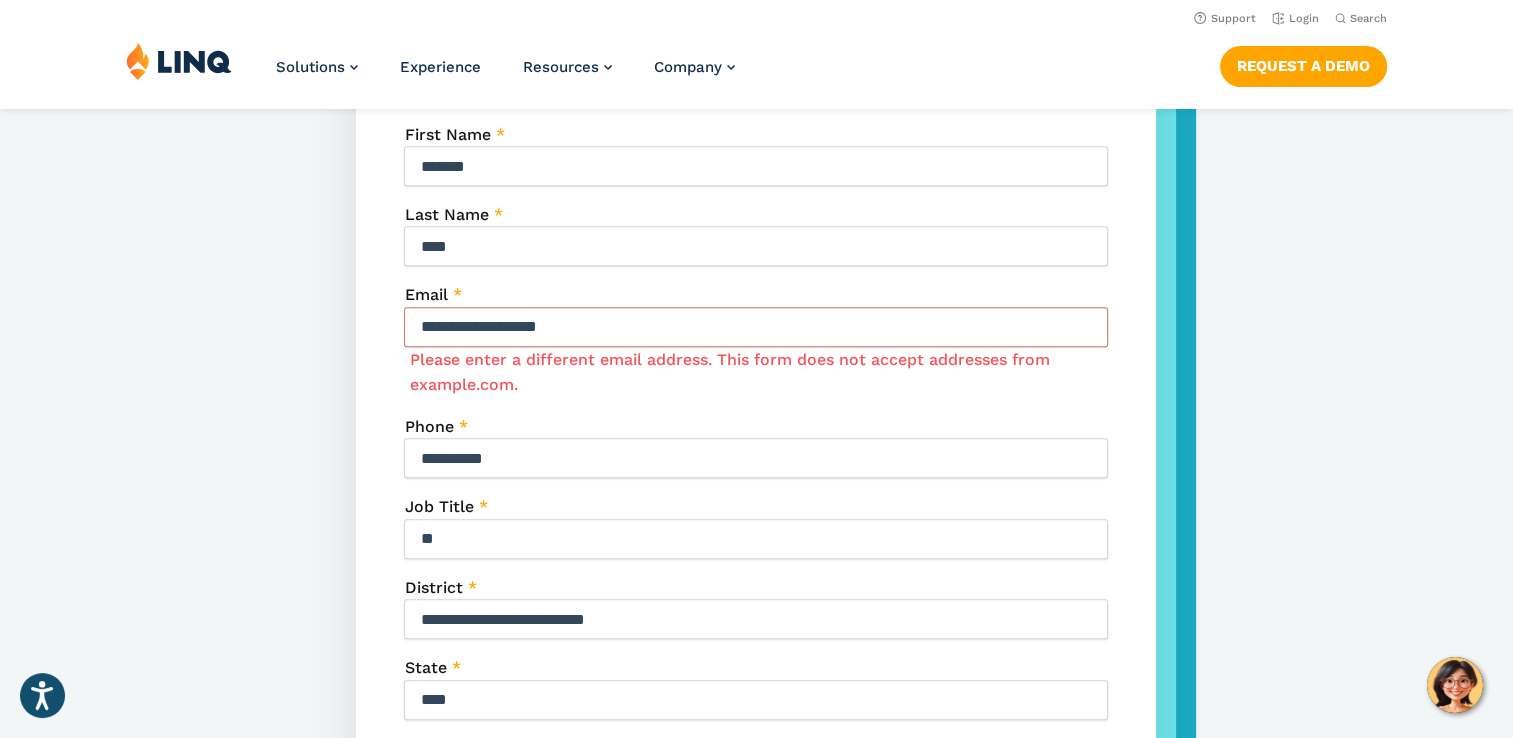 type on "**********" 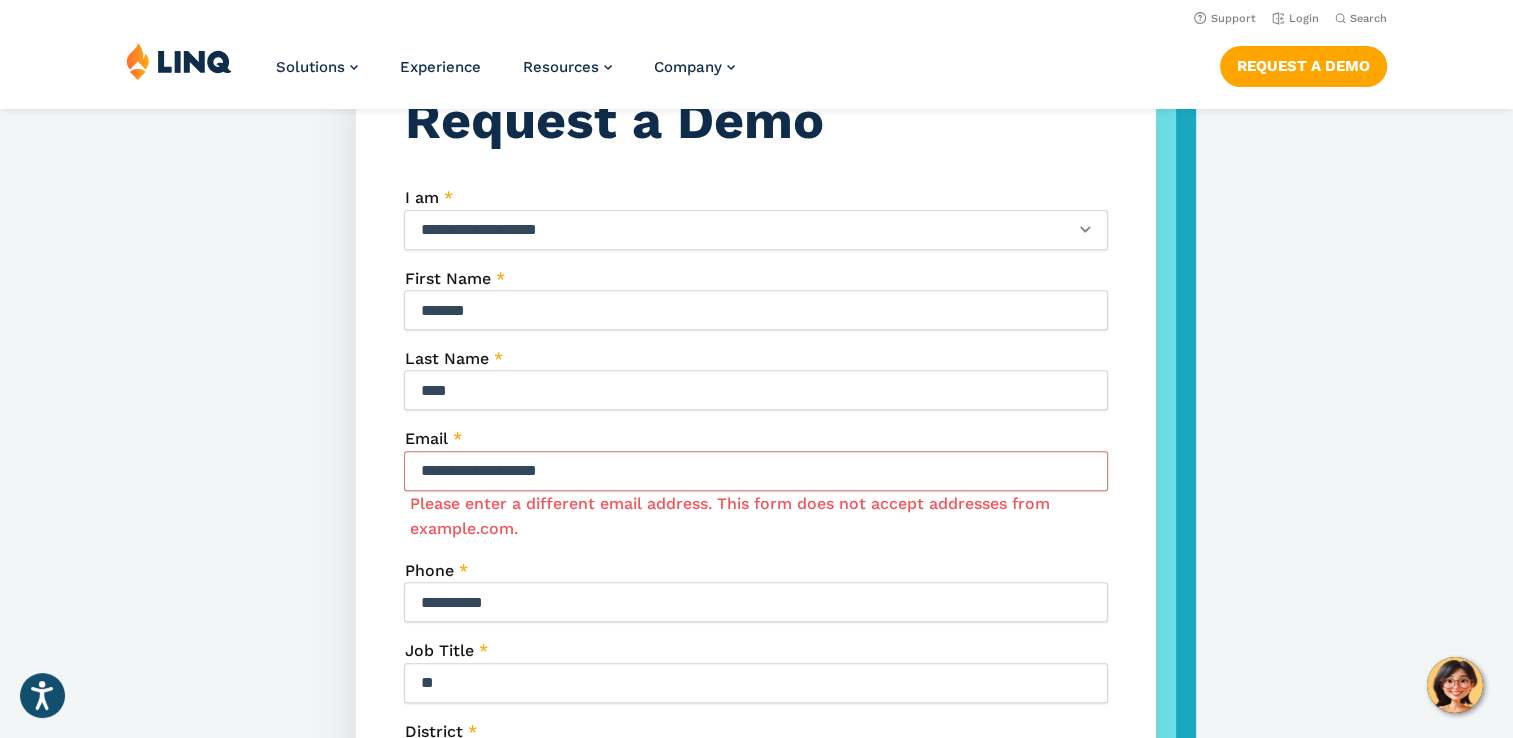scroll, scrollTop: 686, scrollLeft: 0, axis: vertical 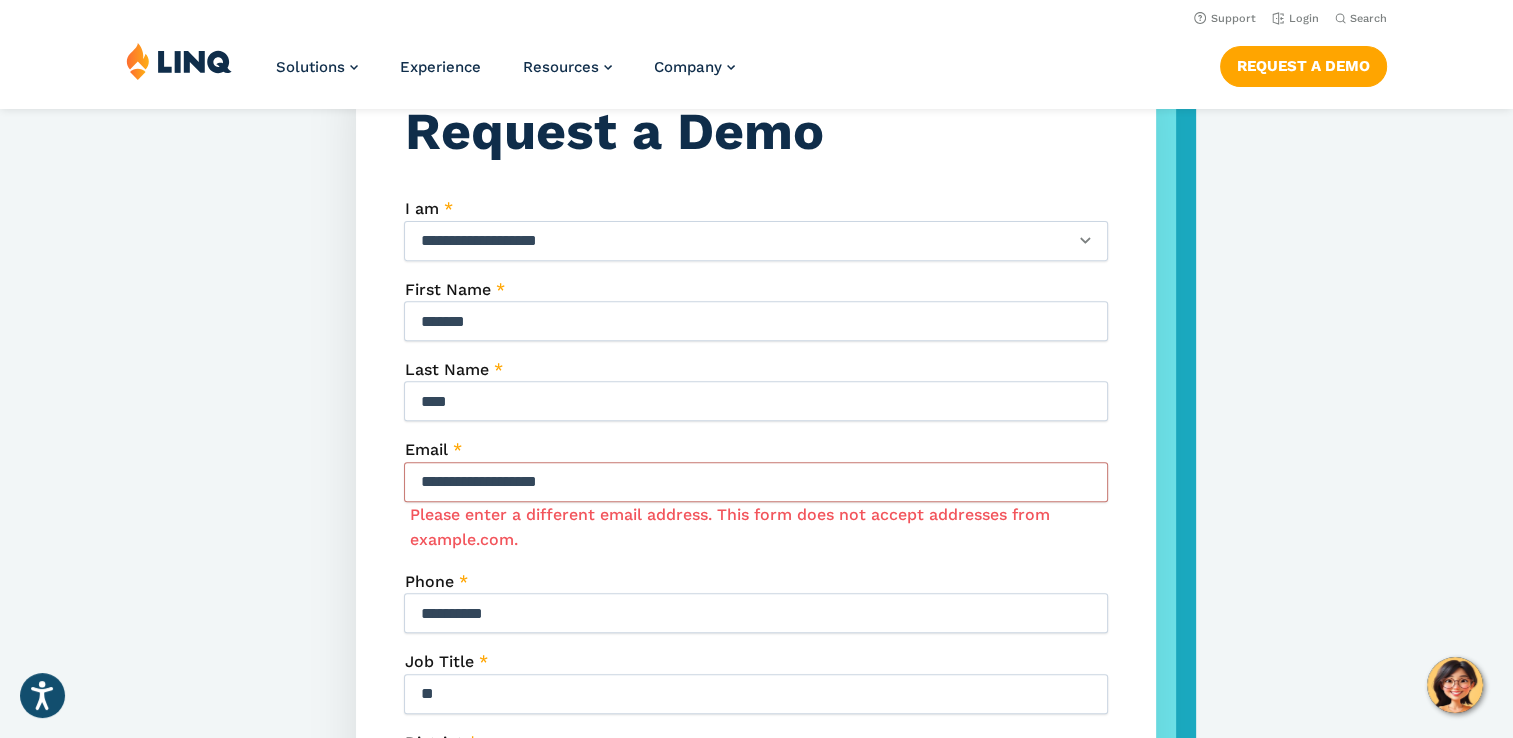 click on "*******" at bounding box center [756, 321] 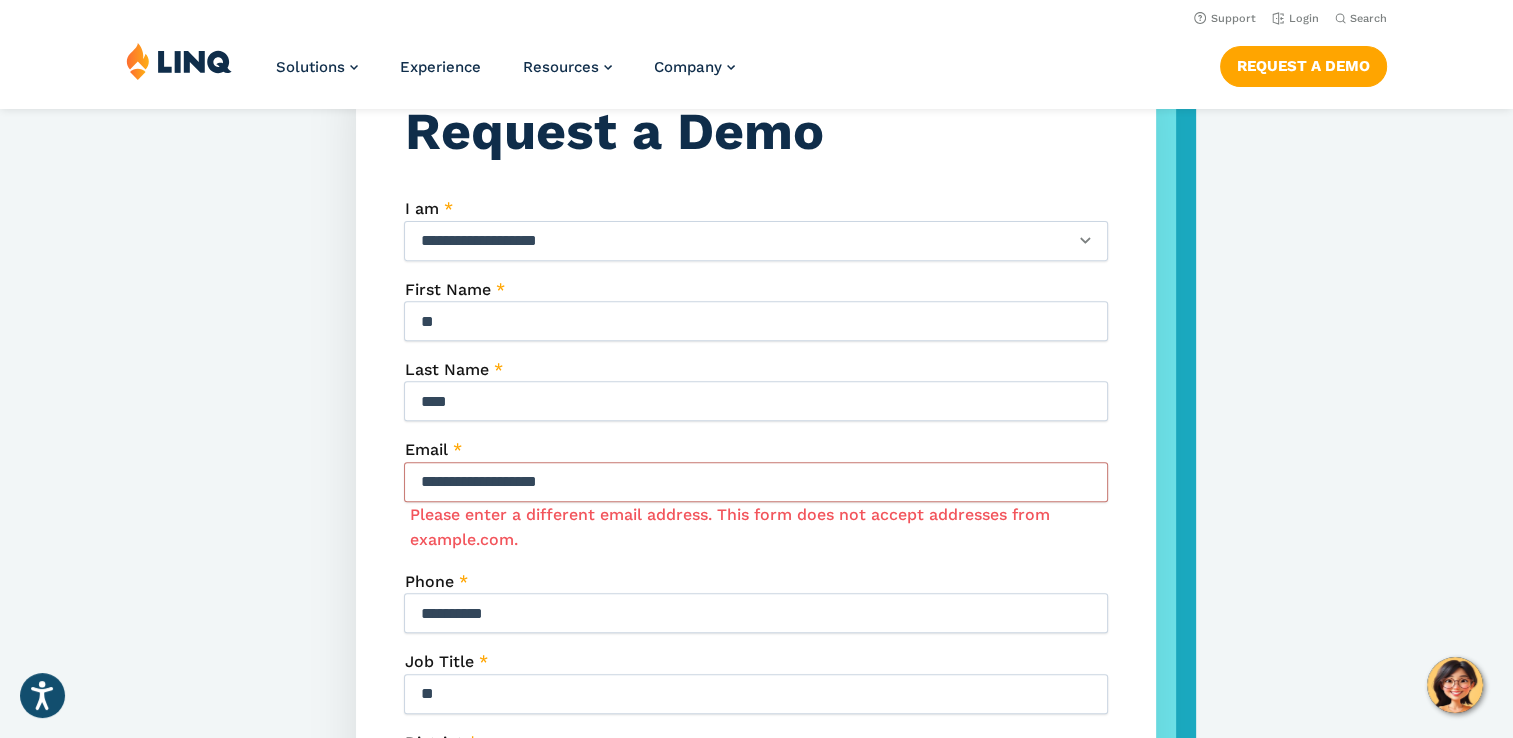 type on "*" 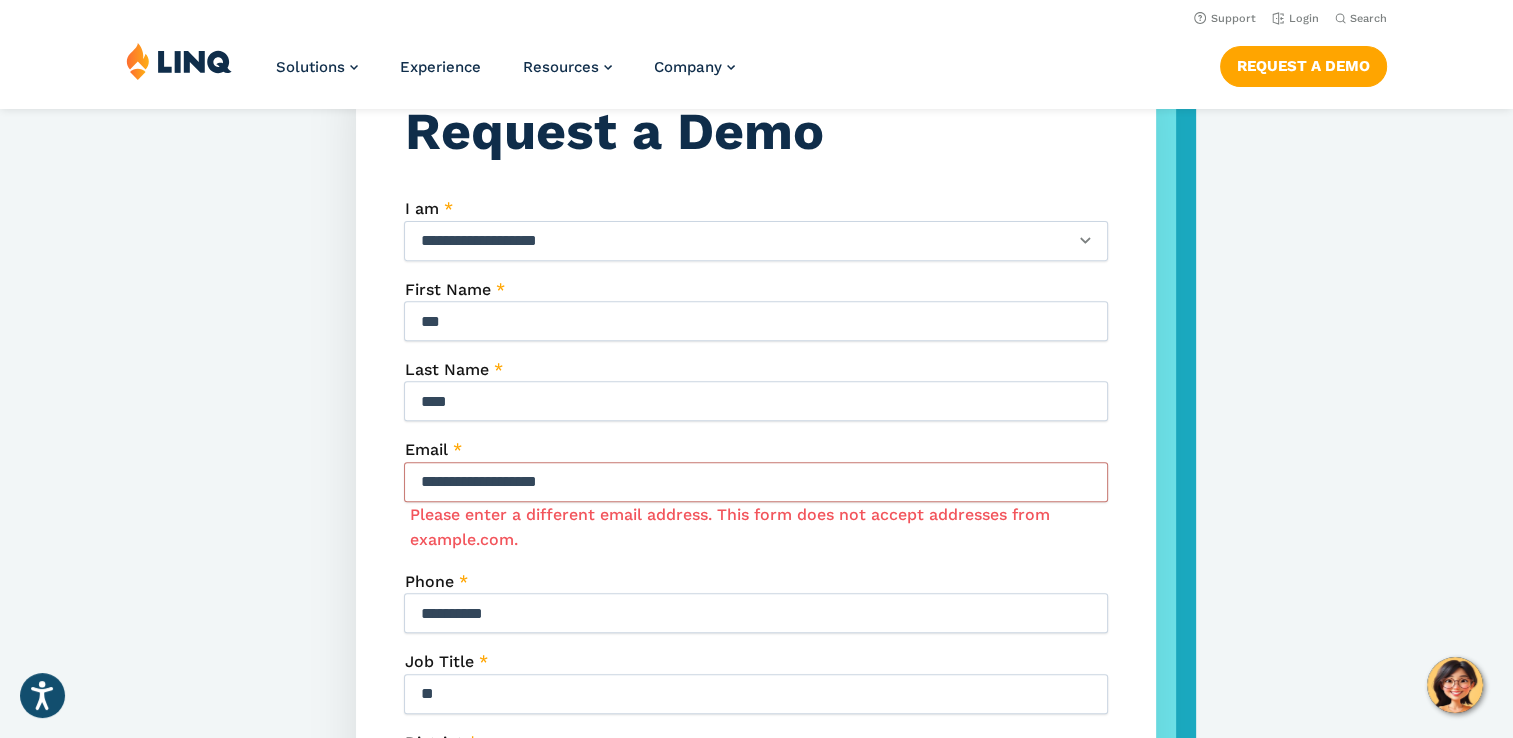 click on "***" at bounding box center [756, 321] 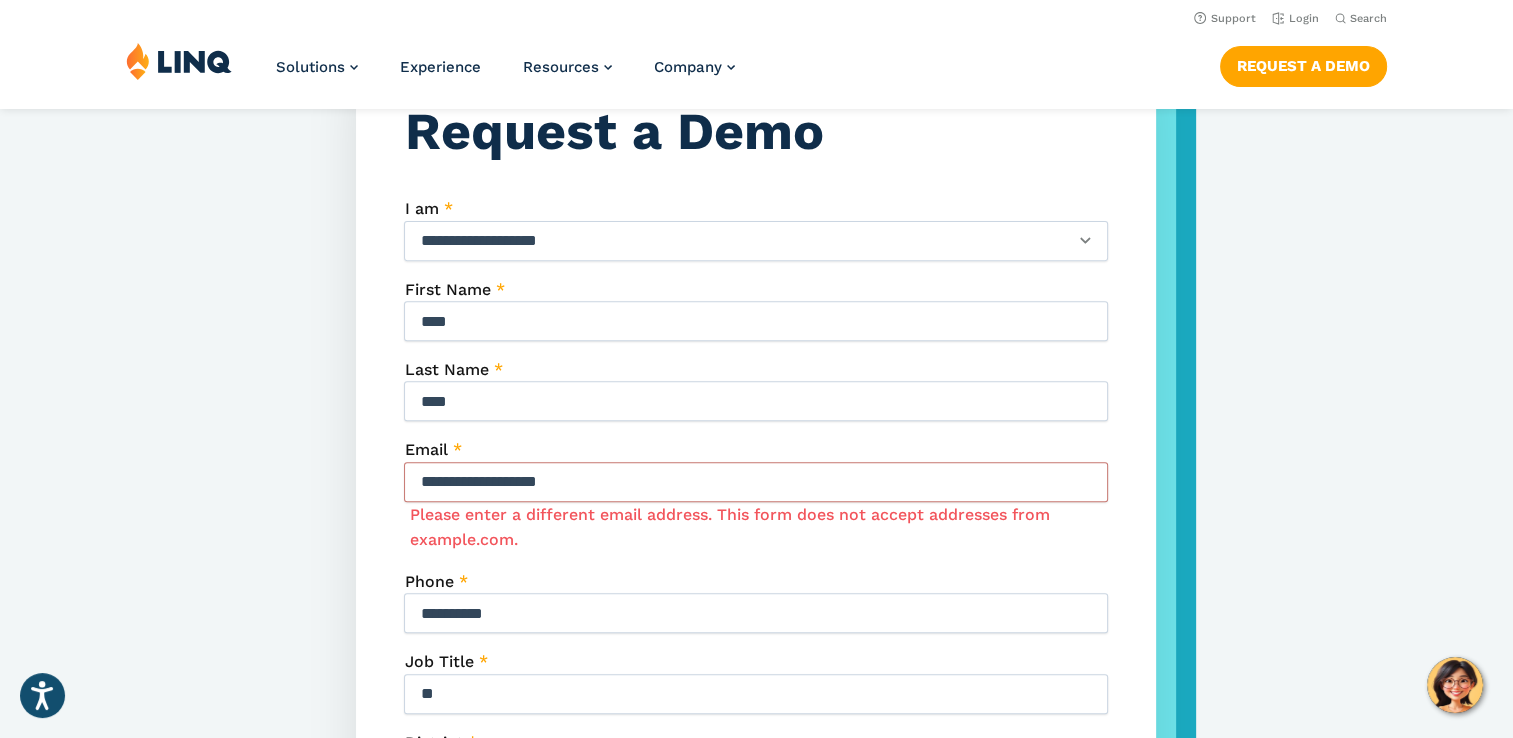 click on "****" at bounding box center [756, 401] 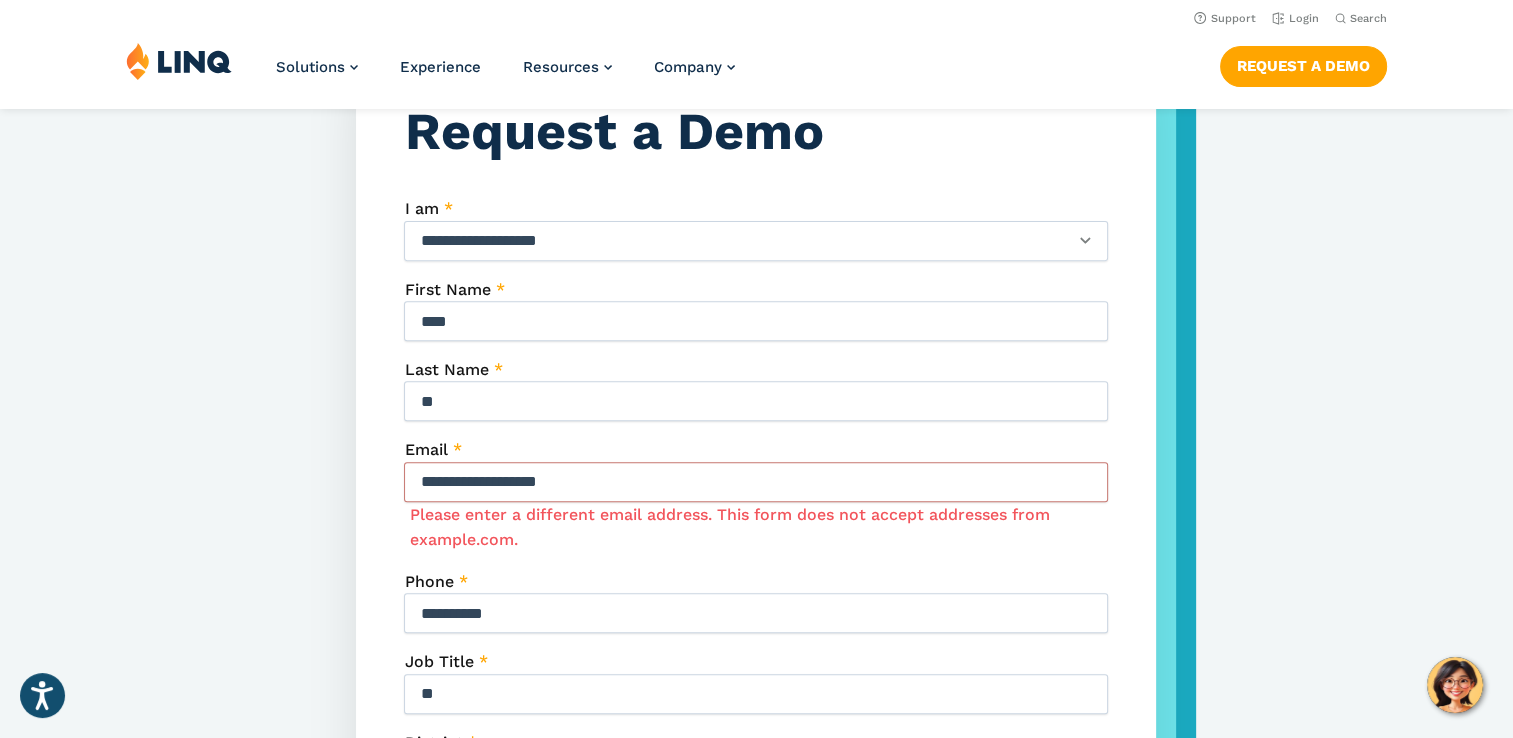 type on "*" 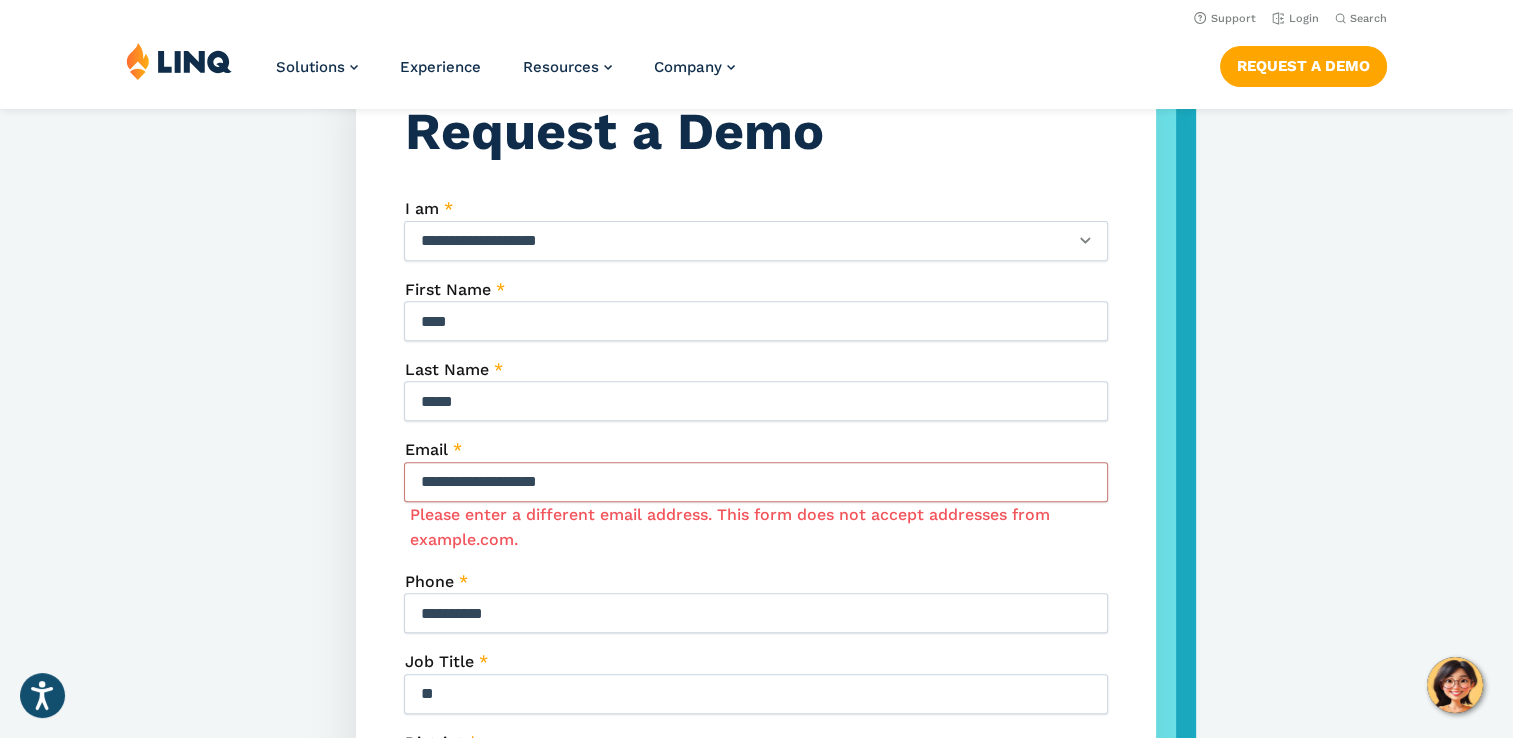 type on "*****" 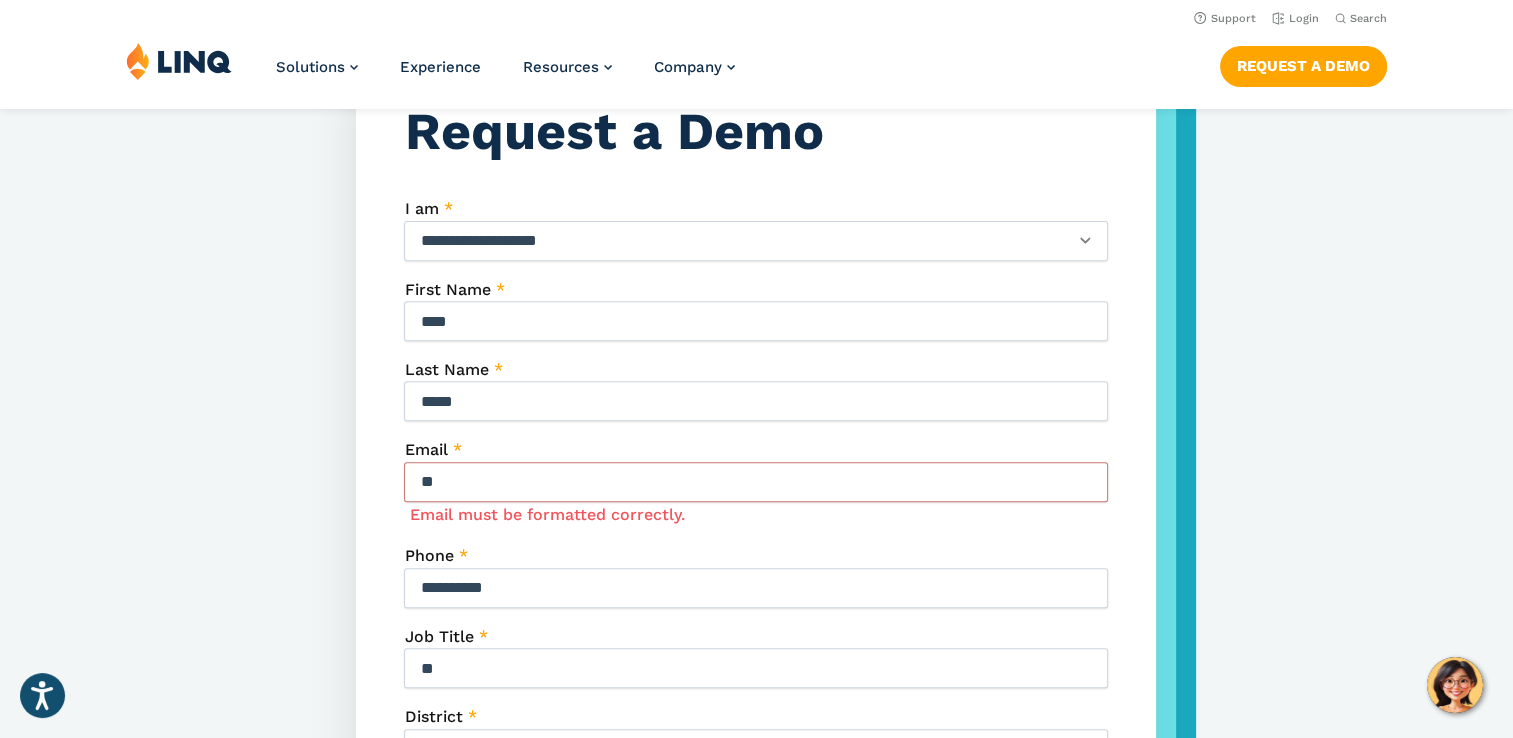type on "*" 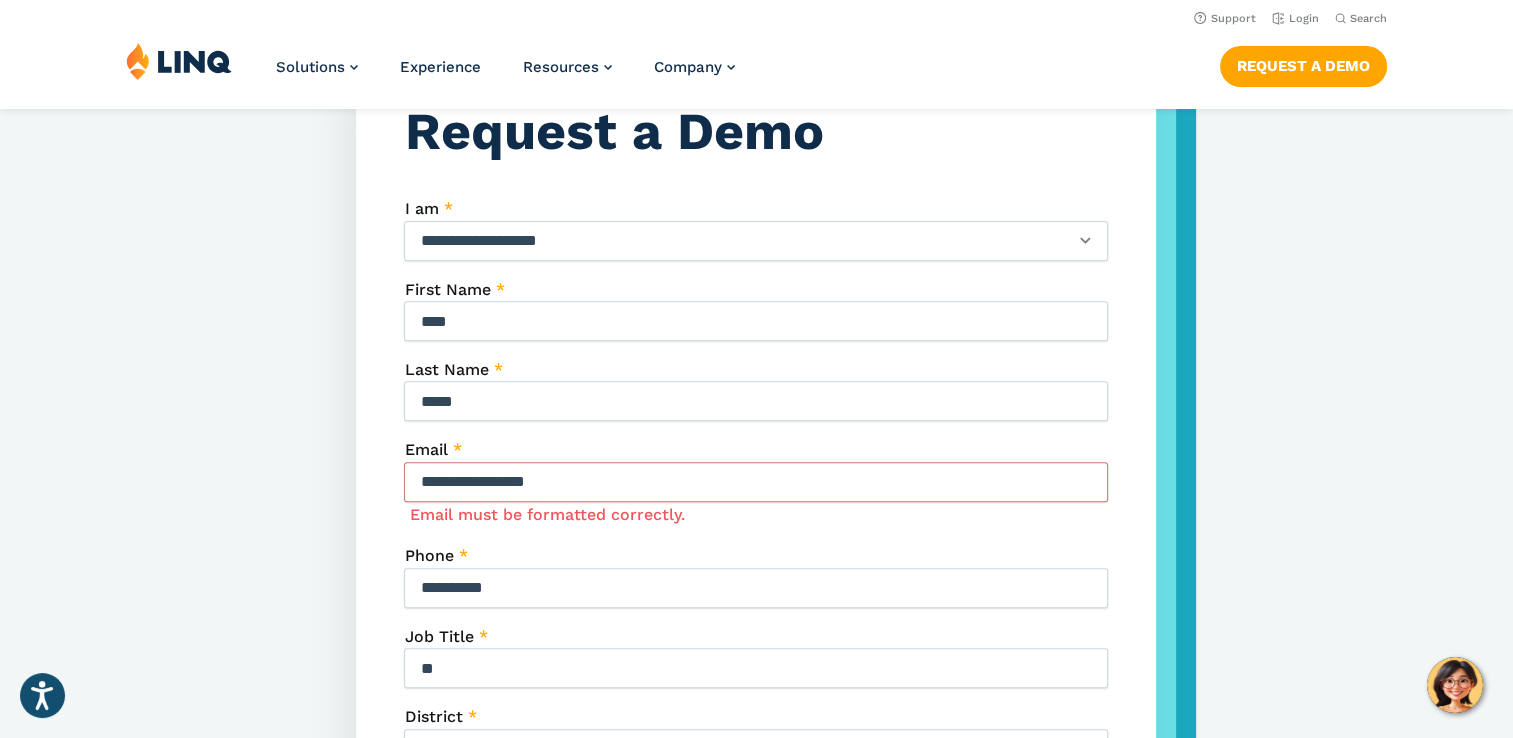 click on "**********" at bounding box center (756, 655) 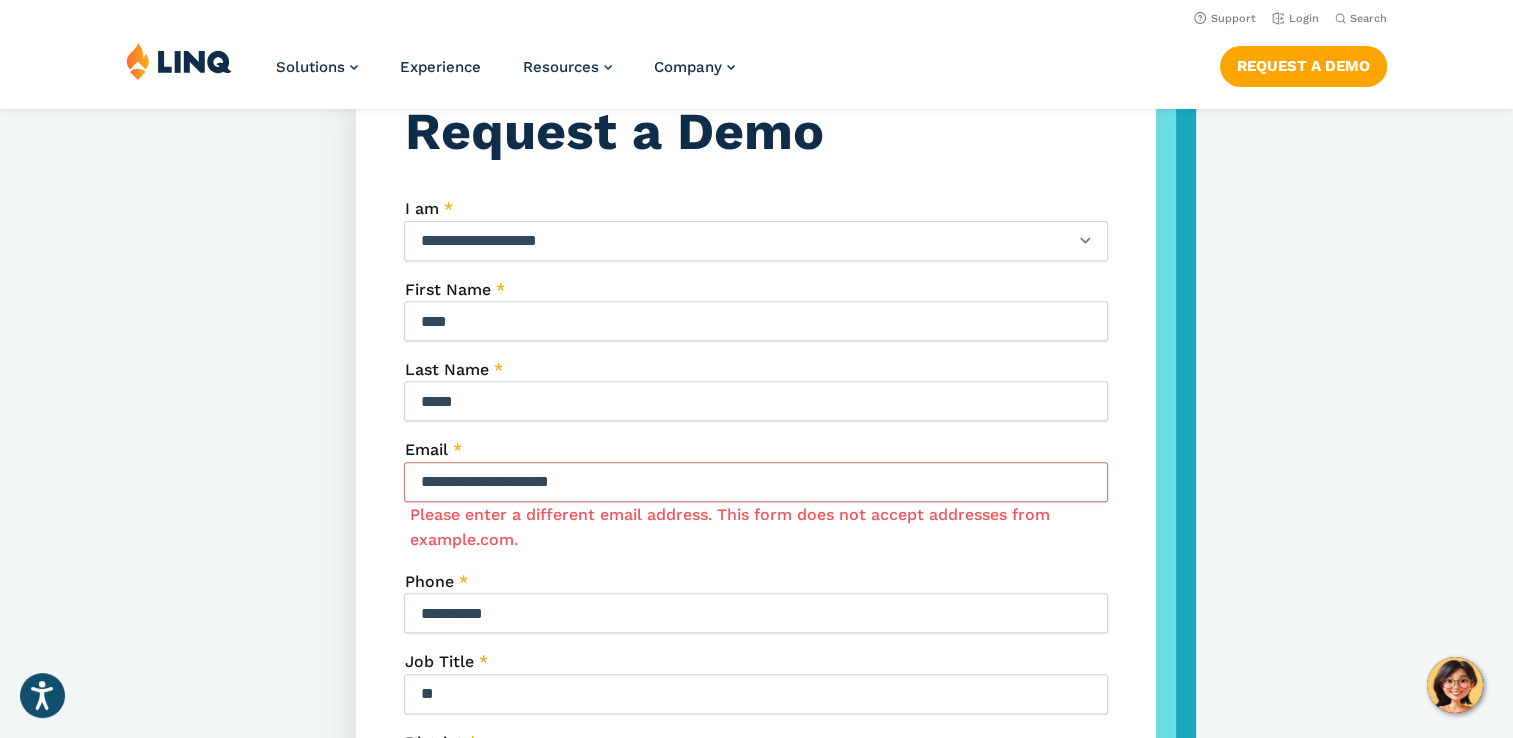 click on "**********" at bounding box center (756, 668) 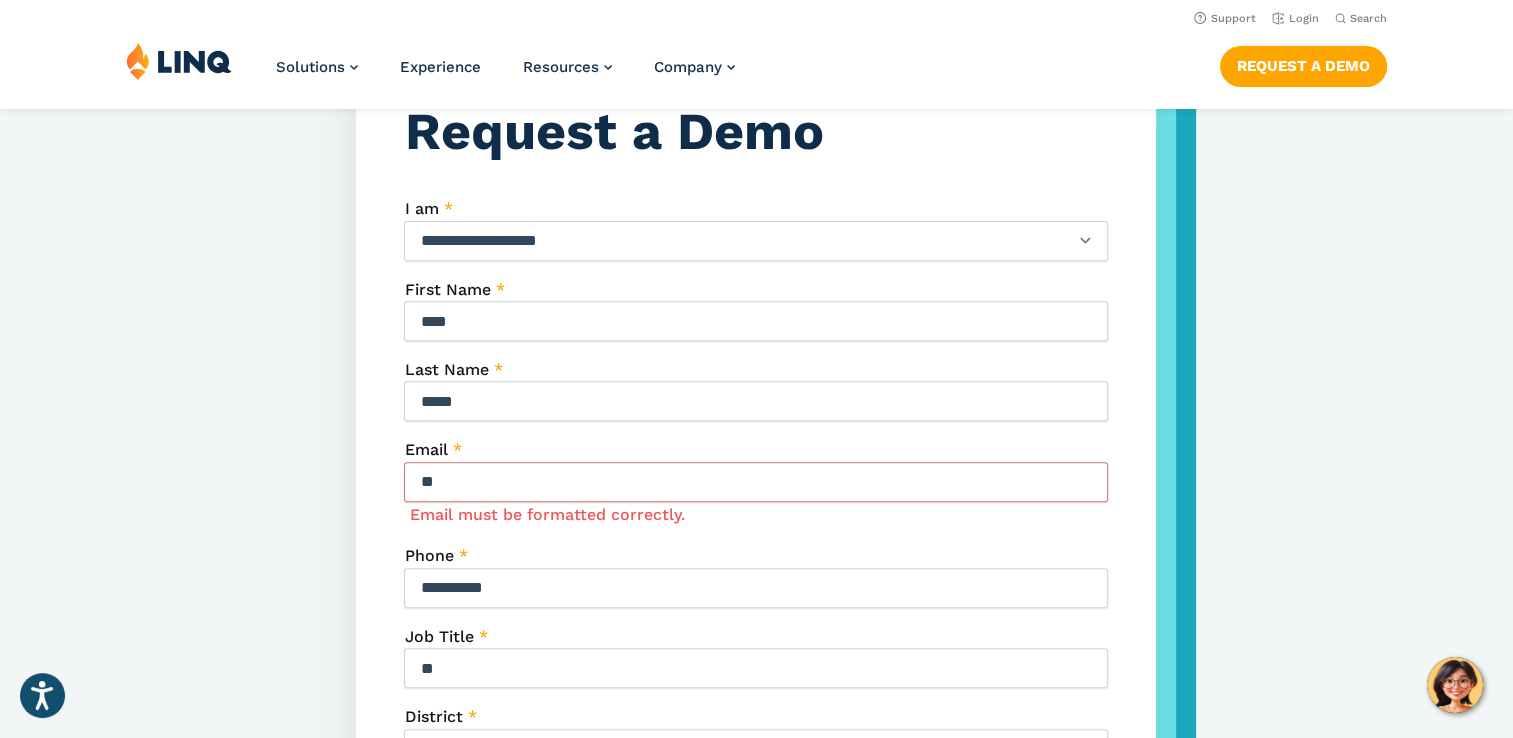 type on "*" 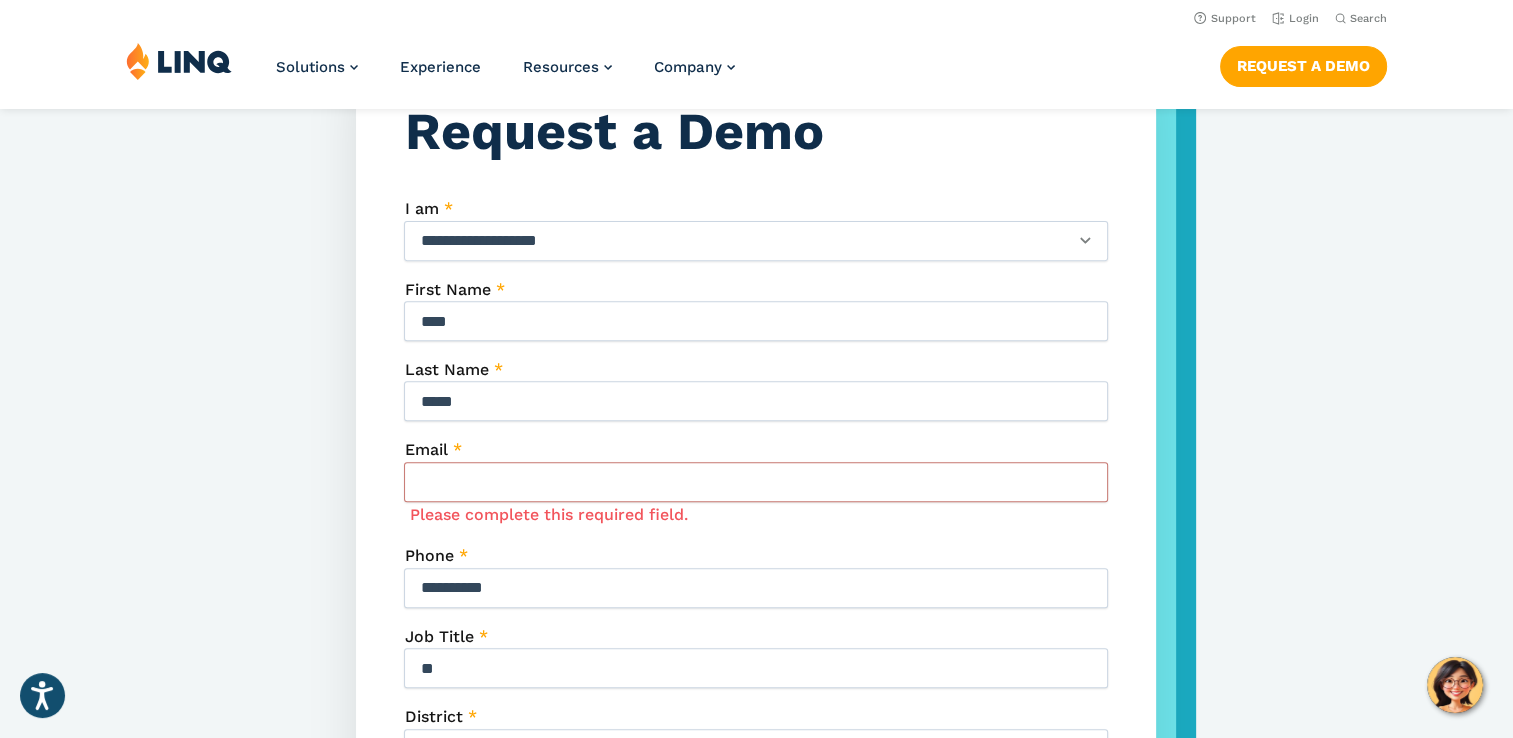 click on "*****" at bounding box center [756, 401] 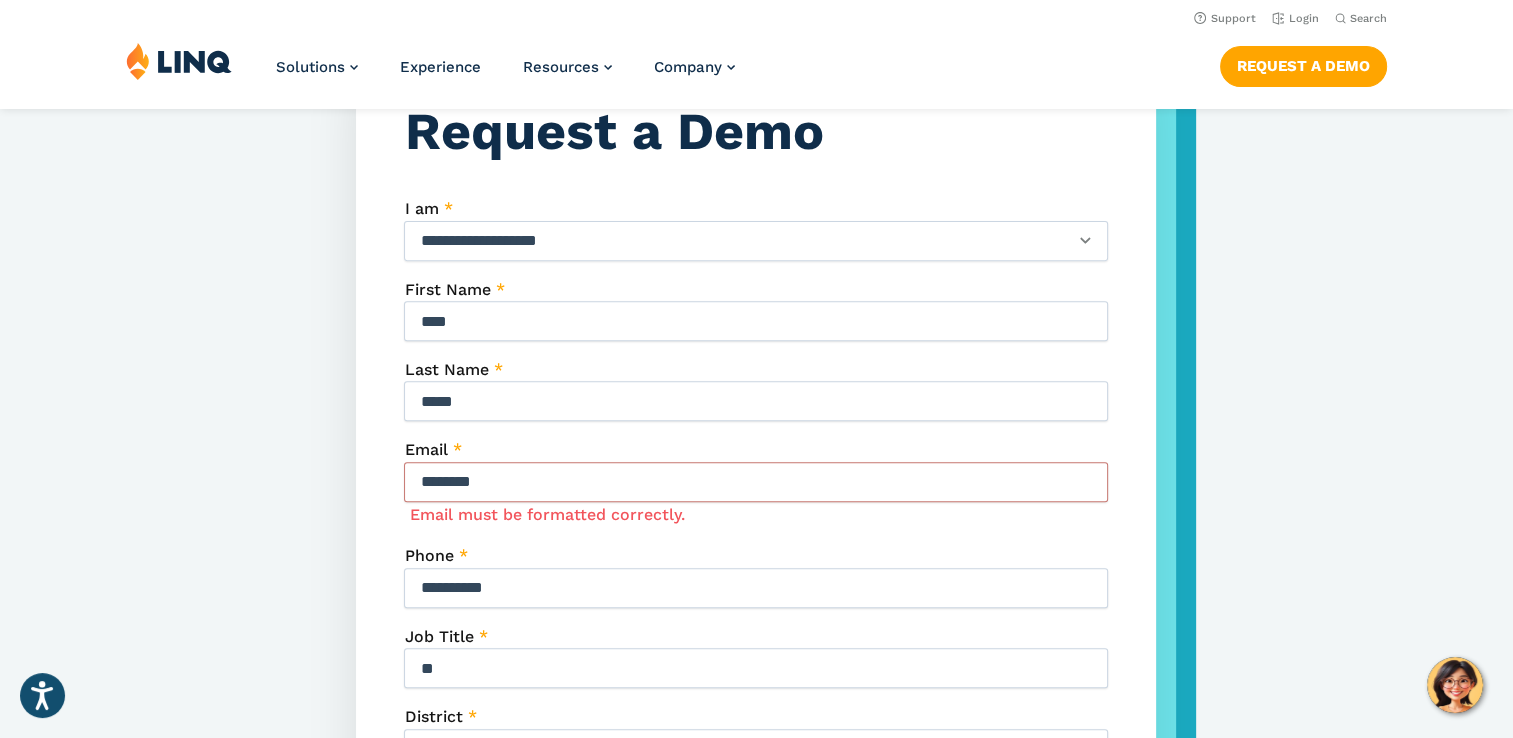 click on "********" at bounding box center (756, 482) 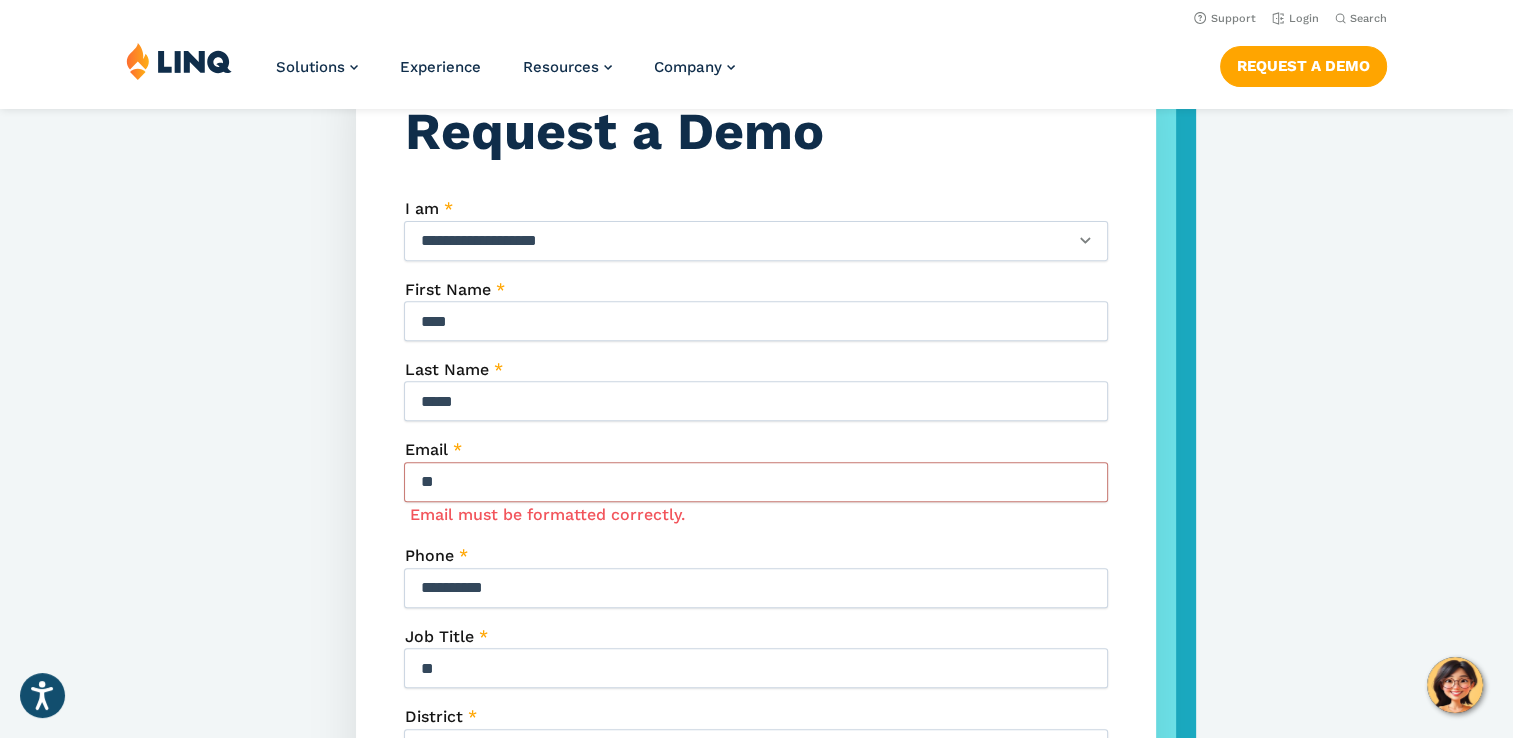 type on "*" 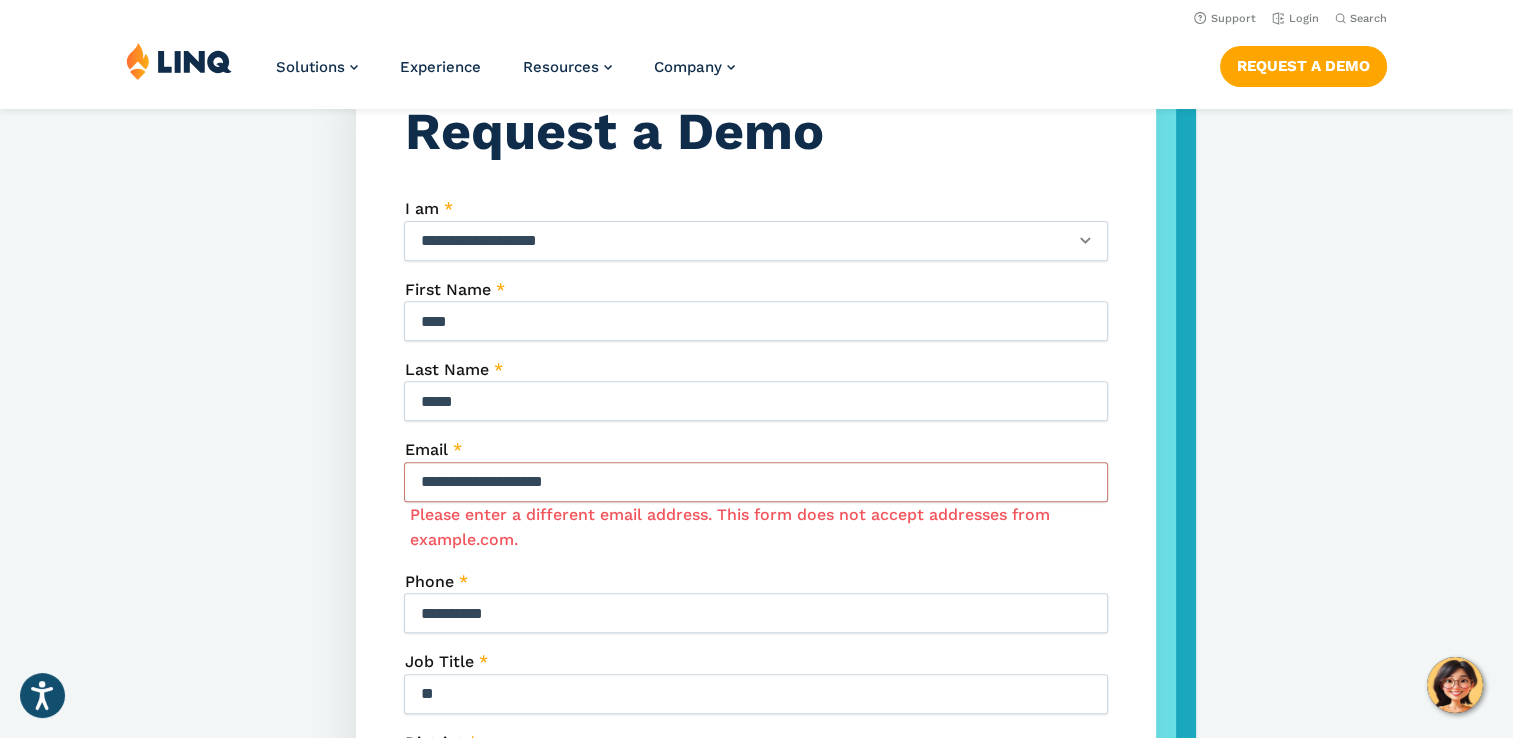 click on "**********" at bounding box center (756, 628) 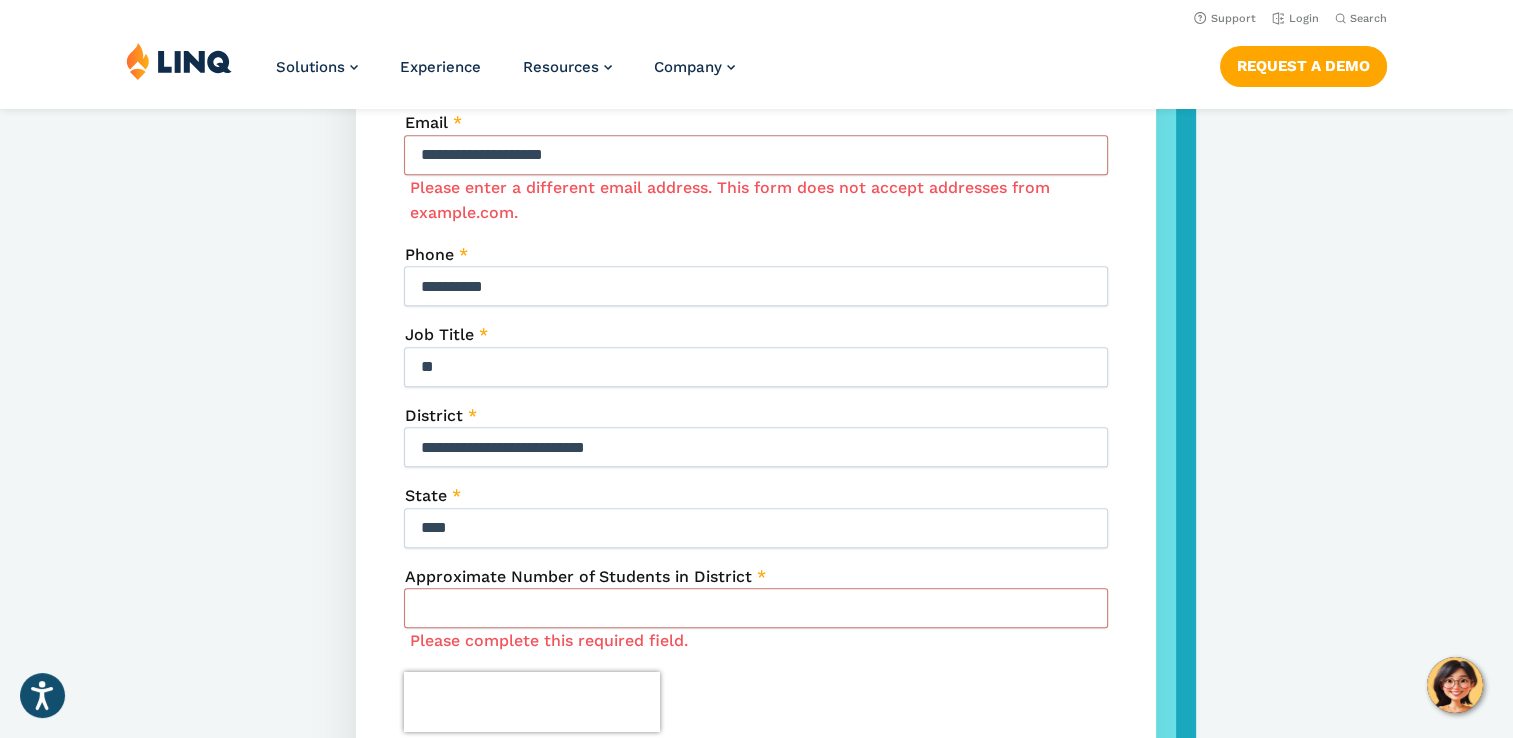 scroll, scrollTop: 1003, scrollLeft: 0, axis: vertical 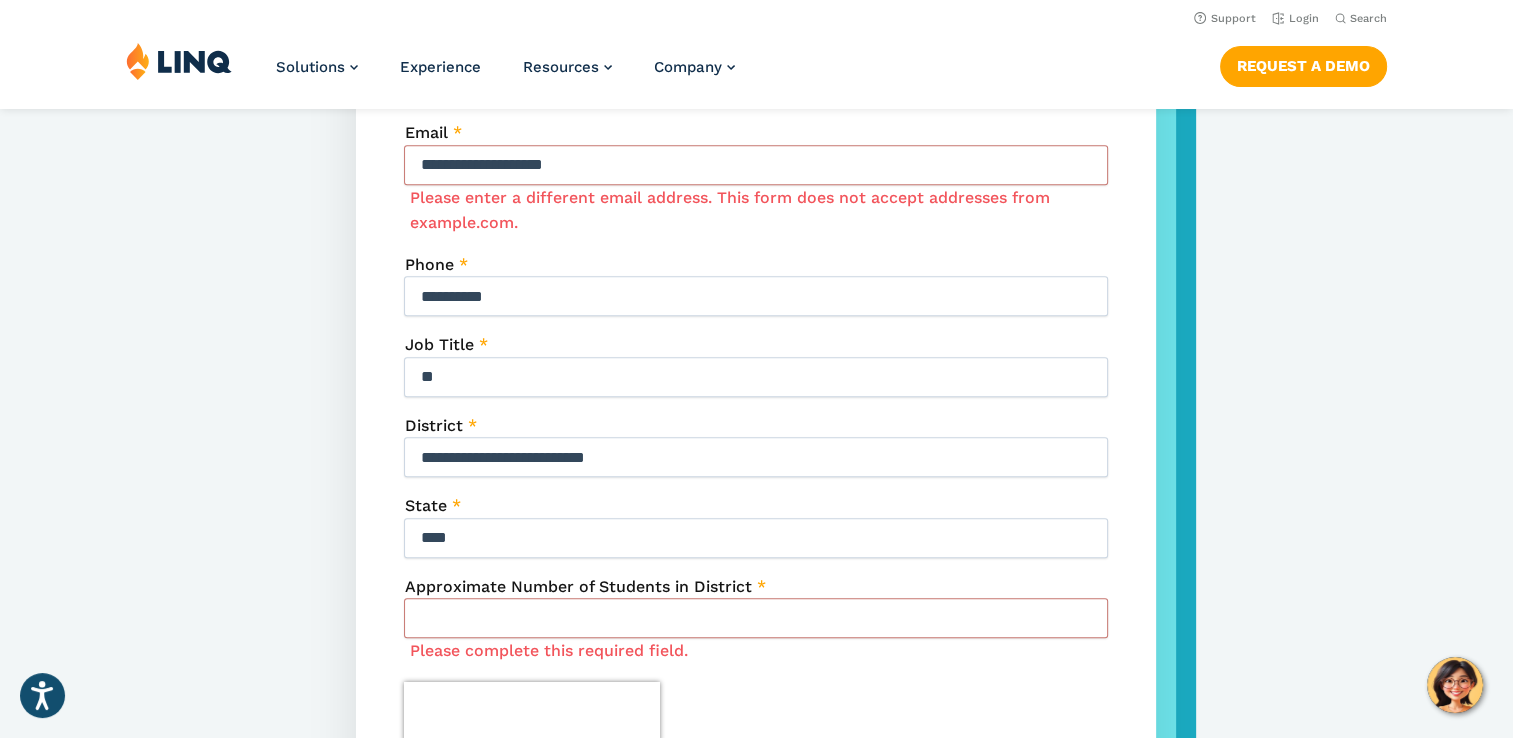 click on "**********" at bounding box center (756, 165) 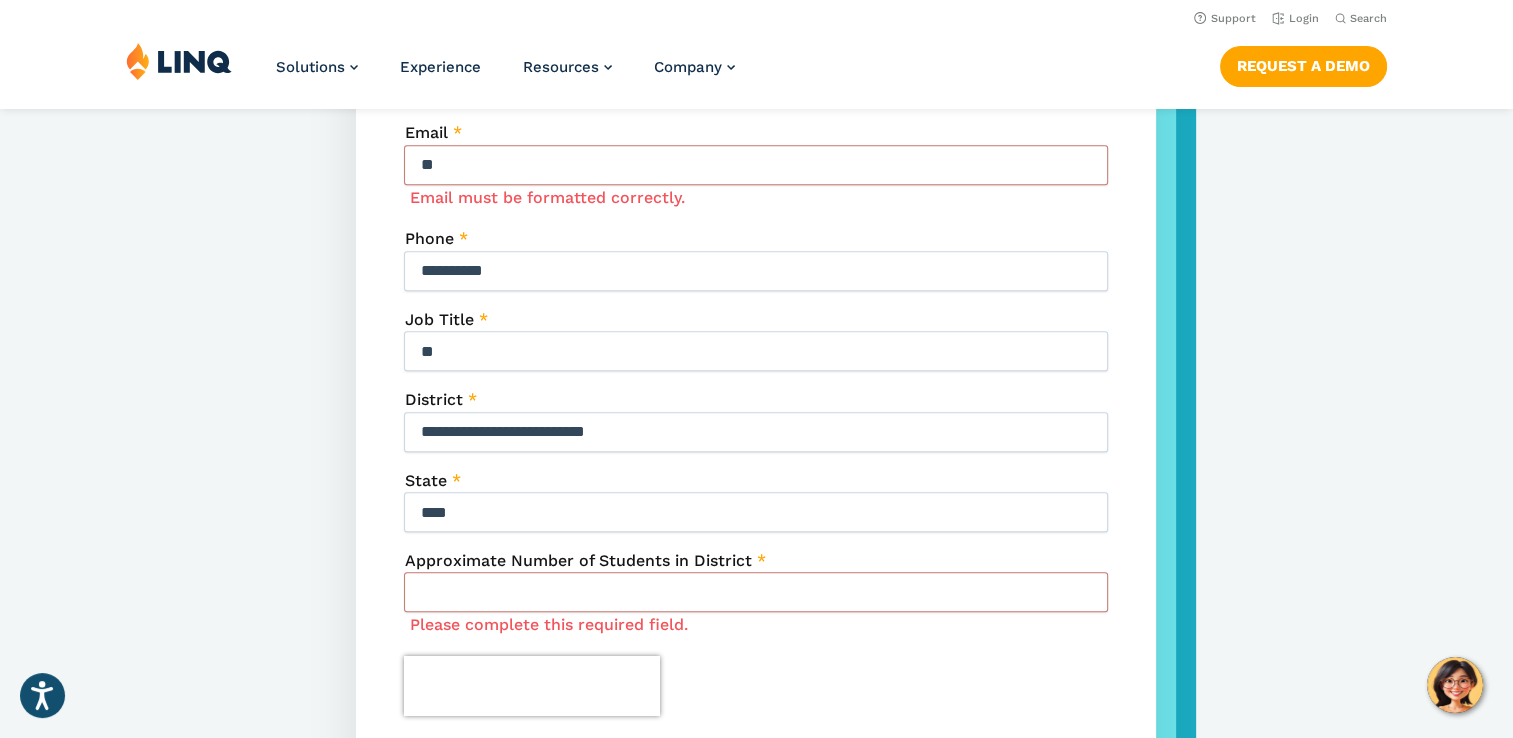 type on "*" 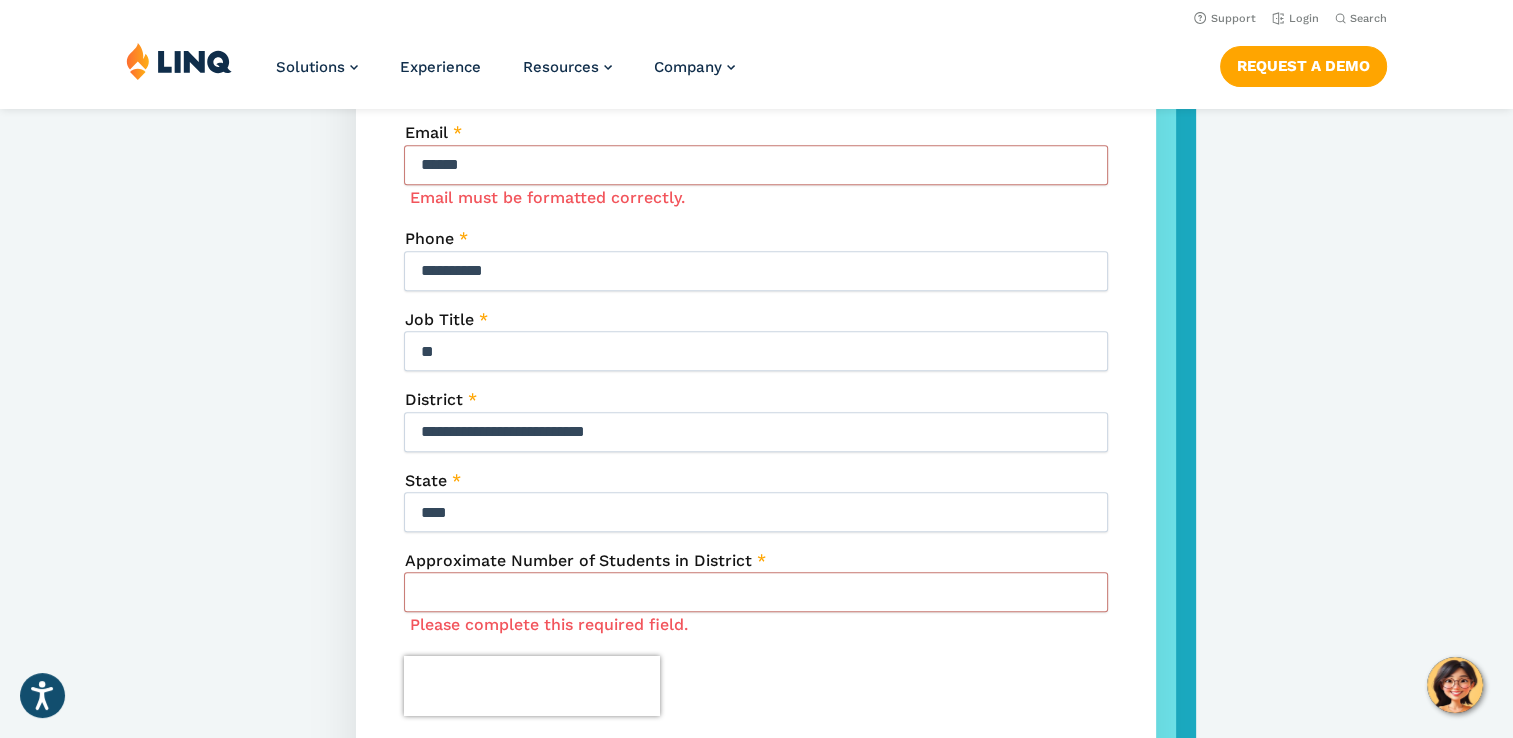 click on "******" at bounding box center [756, 165] 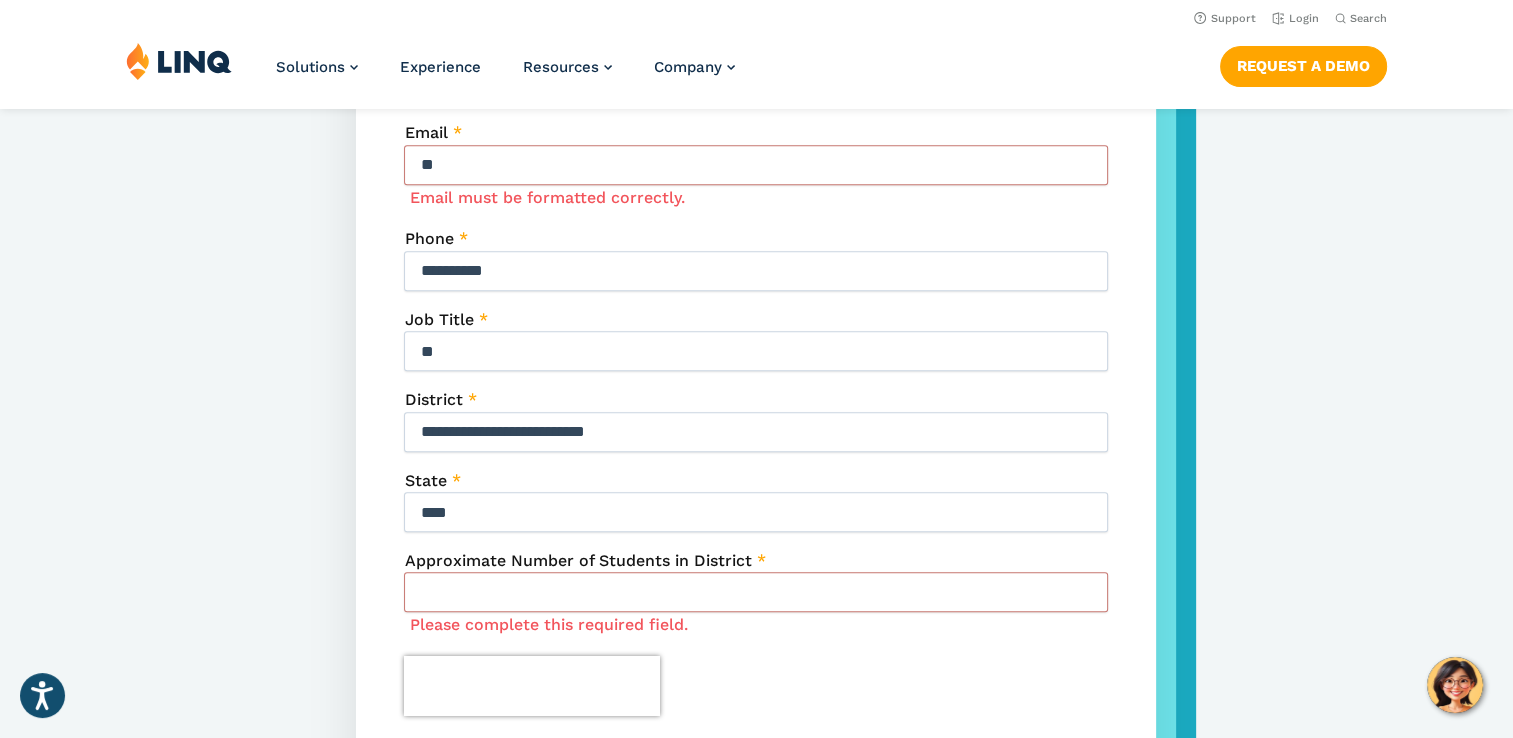 type on "*" 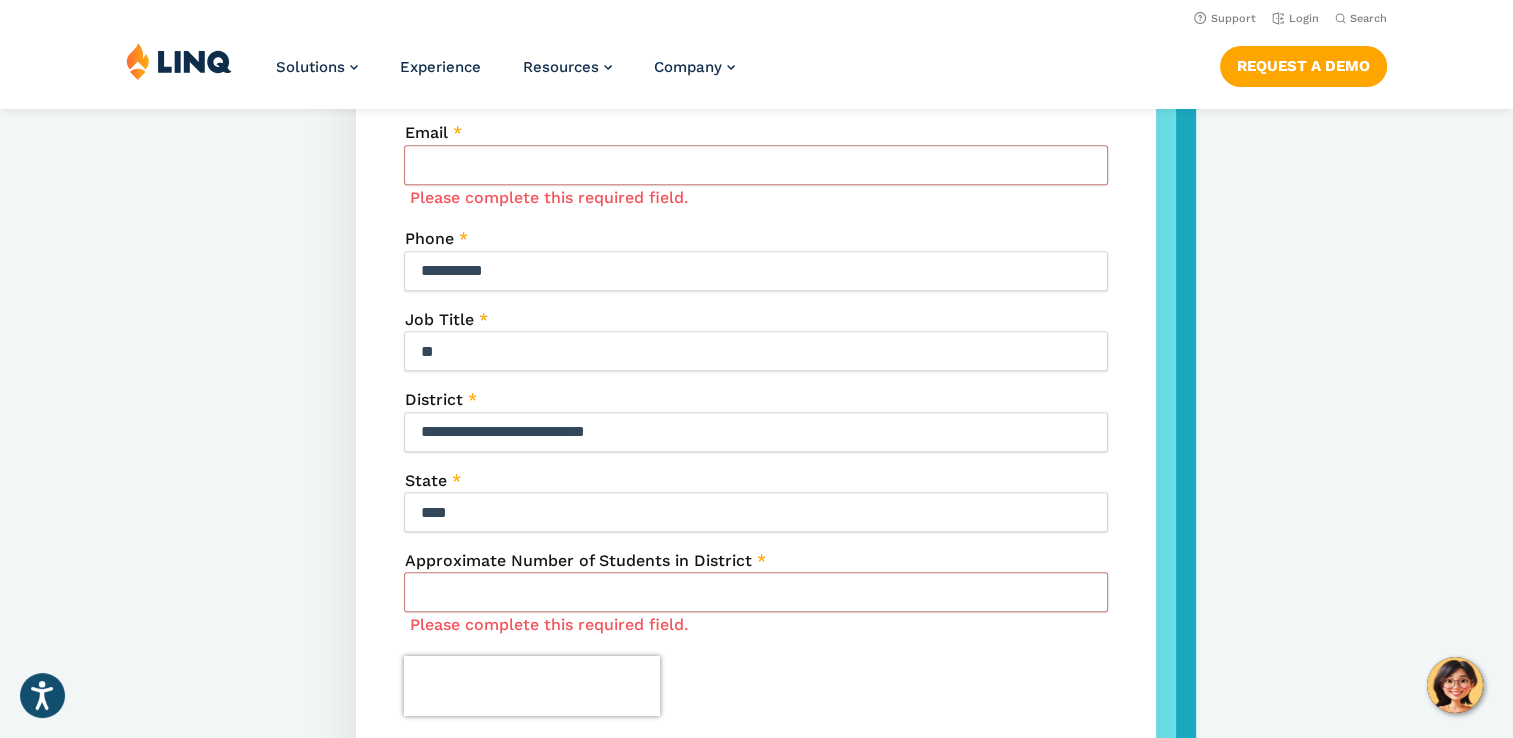 type 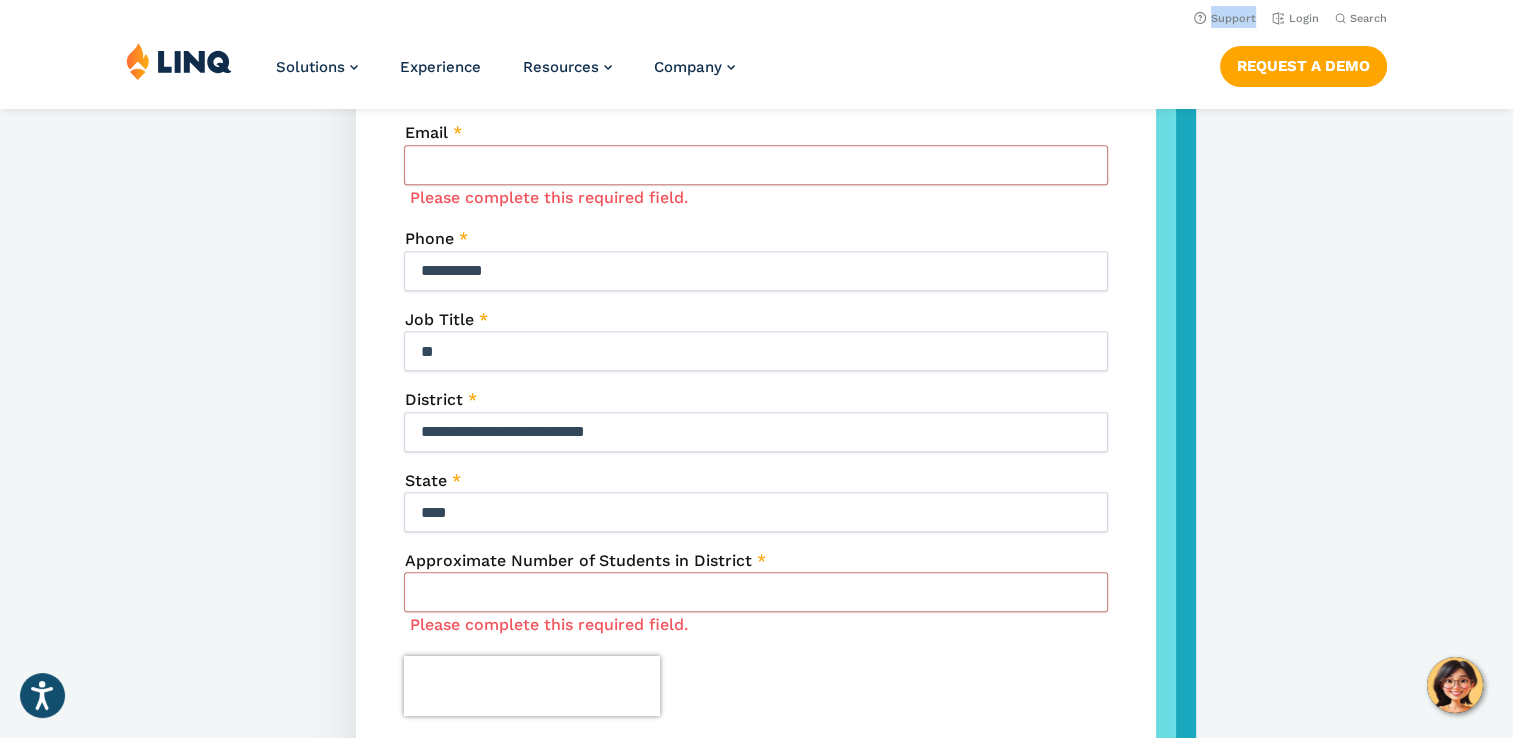 click on "Support
Login
Search
Search for:" at bounding box center (756, 17) 